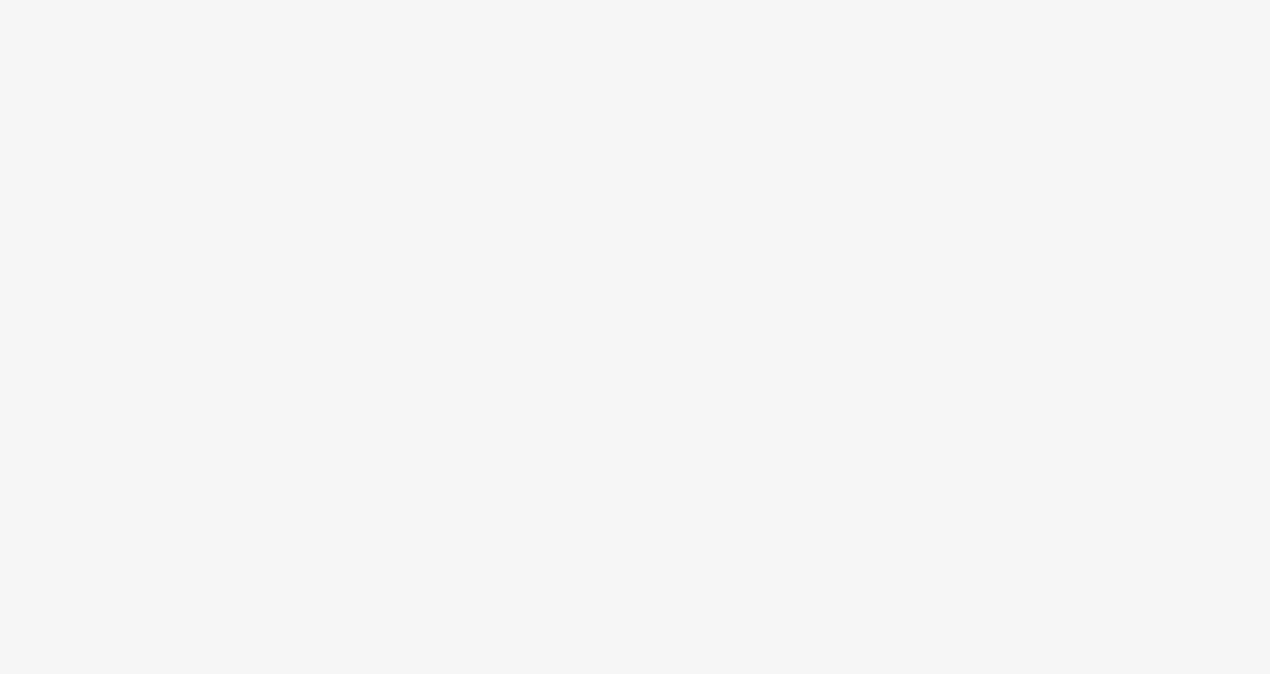 scroll, scrollTop: 0, scrollLeft: 0, axis: both 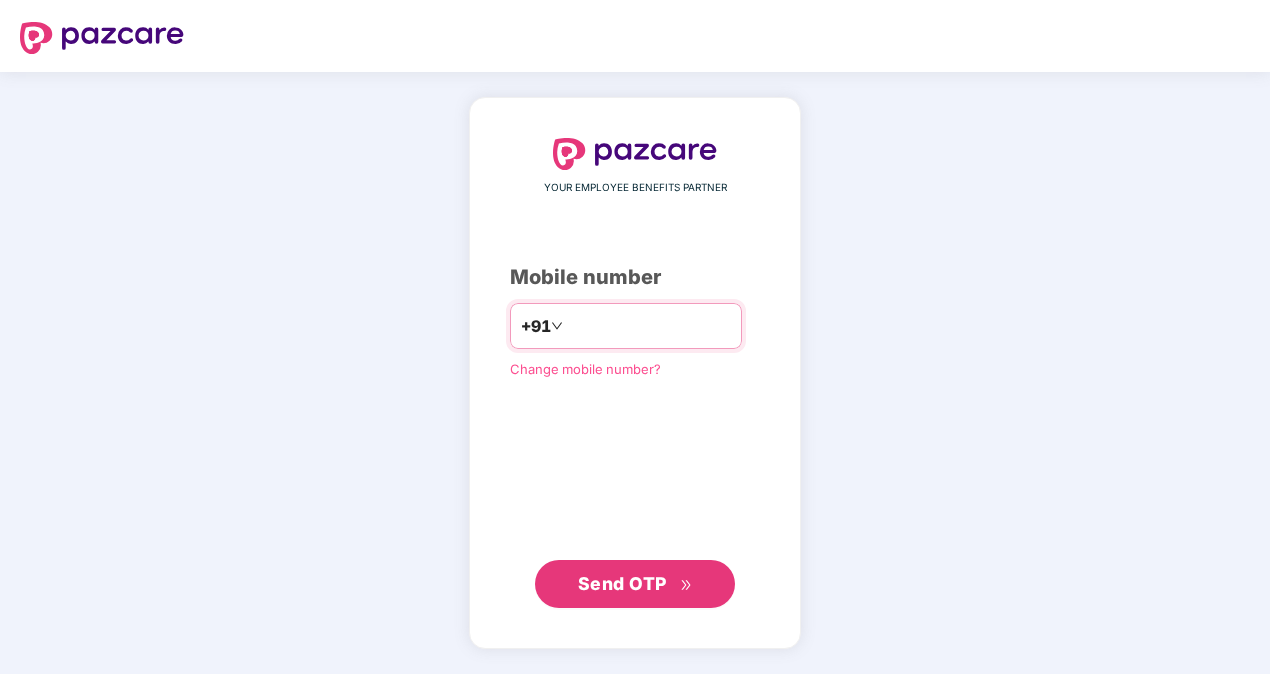 click at bounding box center (649, 326) 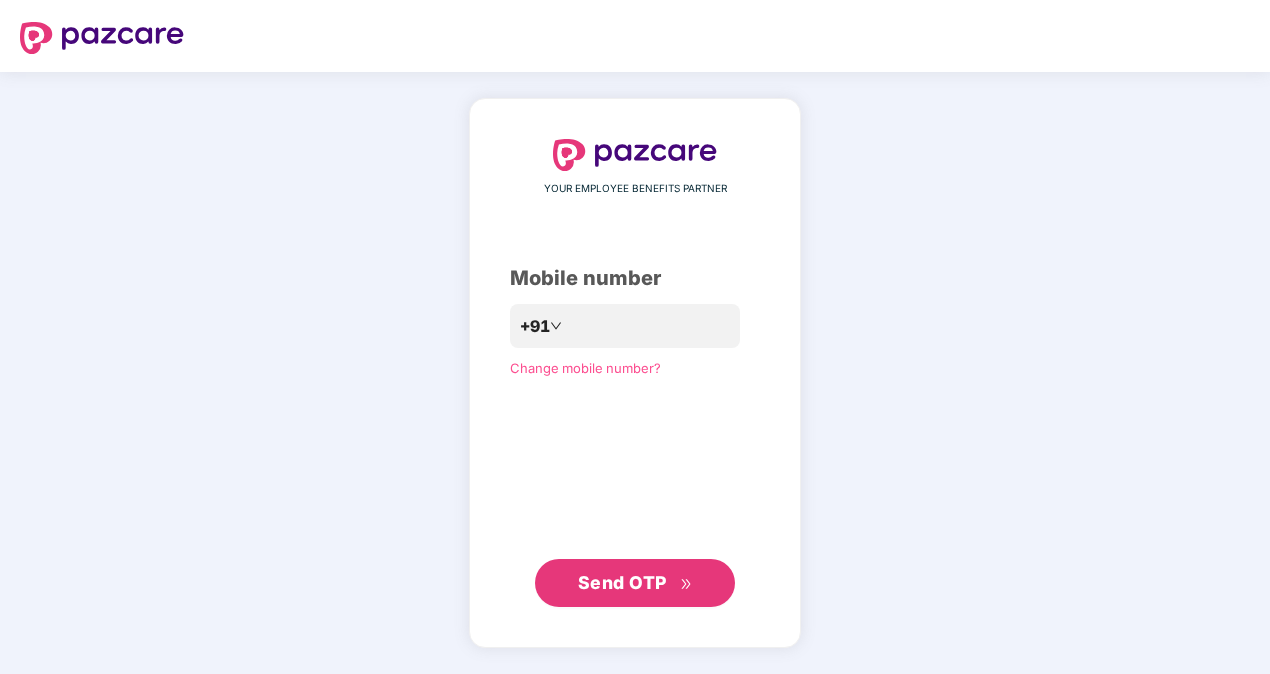 click on "Send OTP" at bounding box center [622, 582] 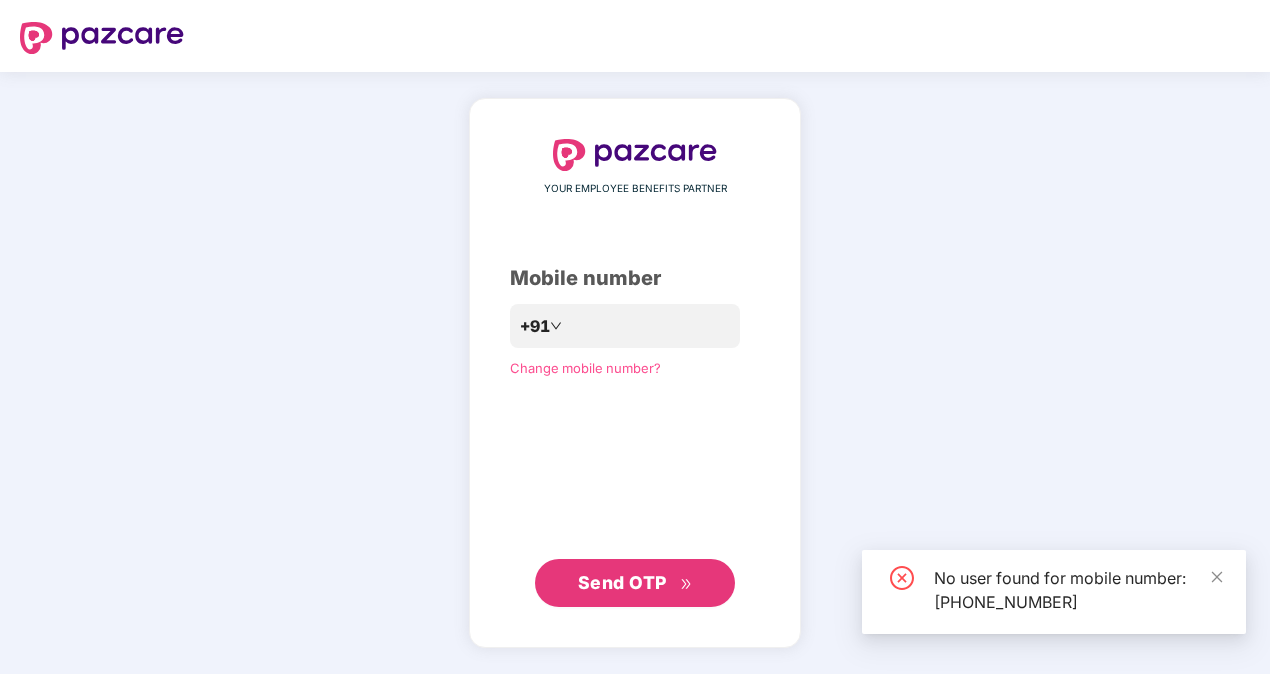 click on "Send OTP" at bounding box center [635, 583] 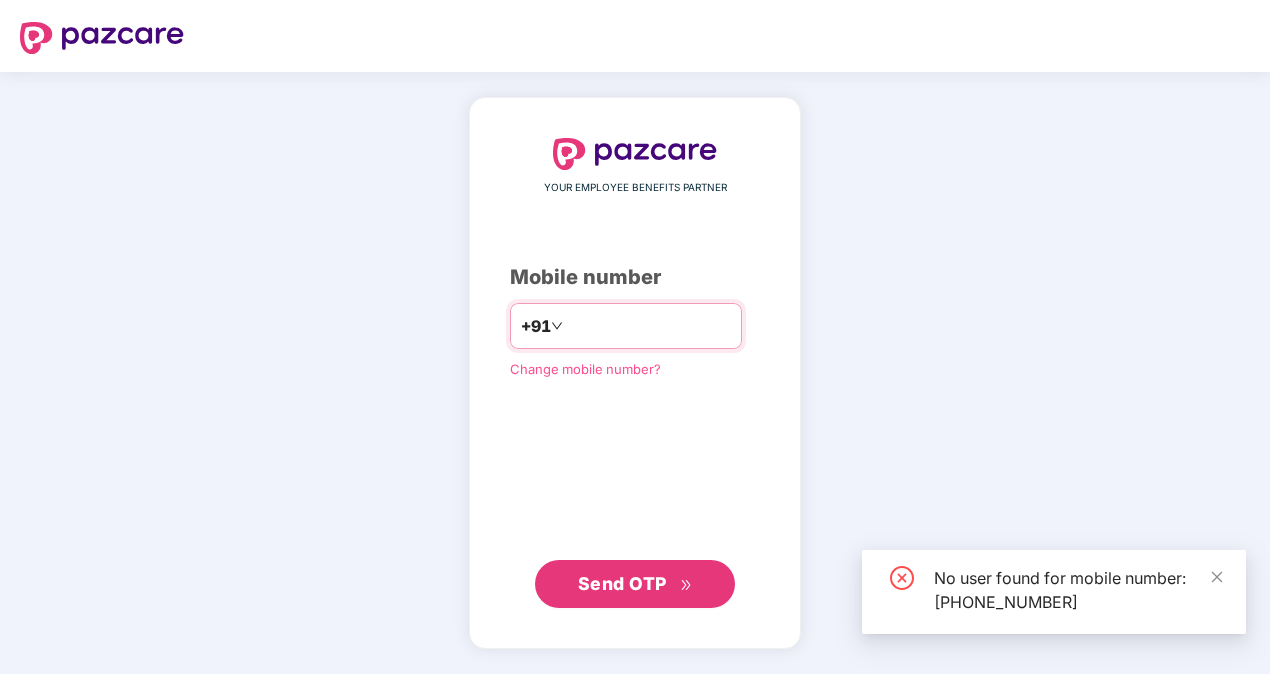 click on "**********" at bounding box center [649, 326] 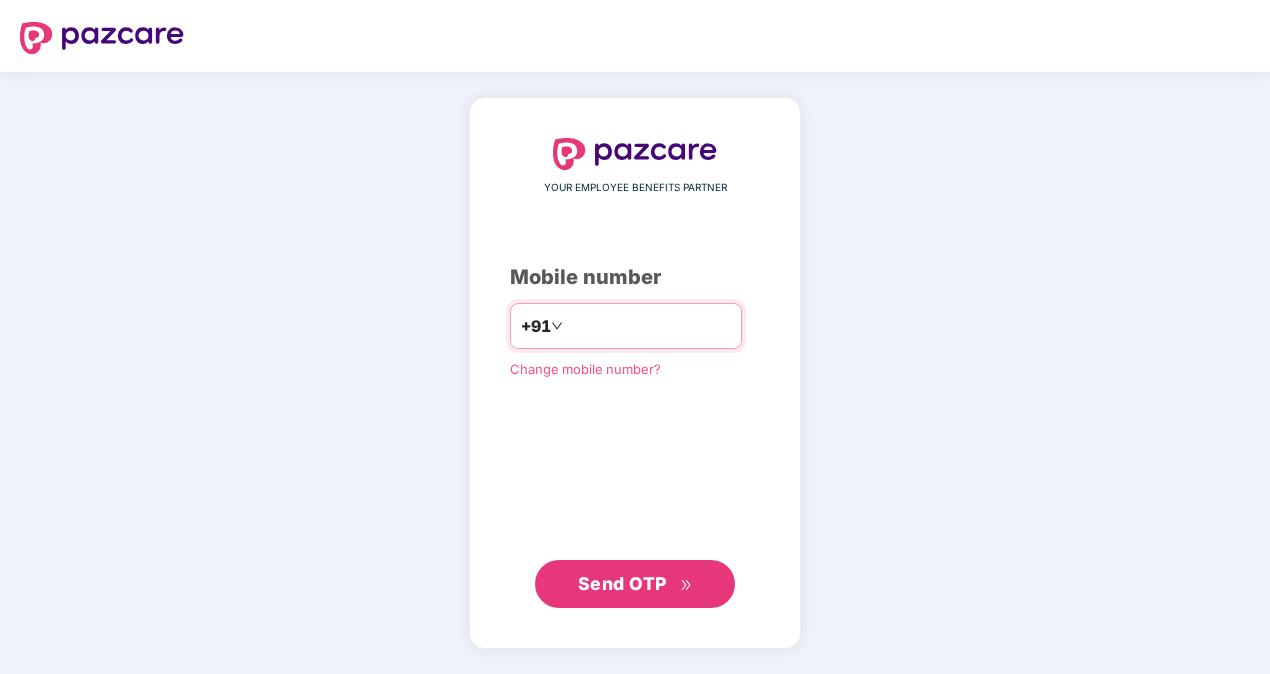 click on "**********" at bounding box center [649, 326] 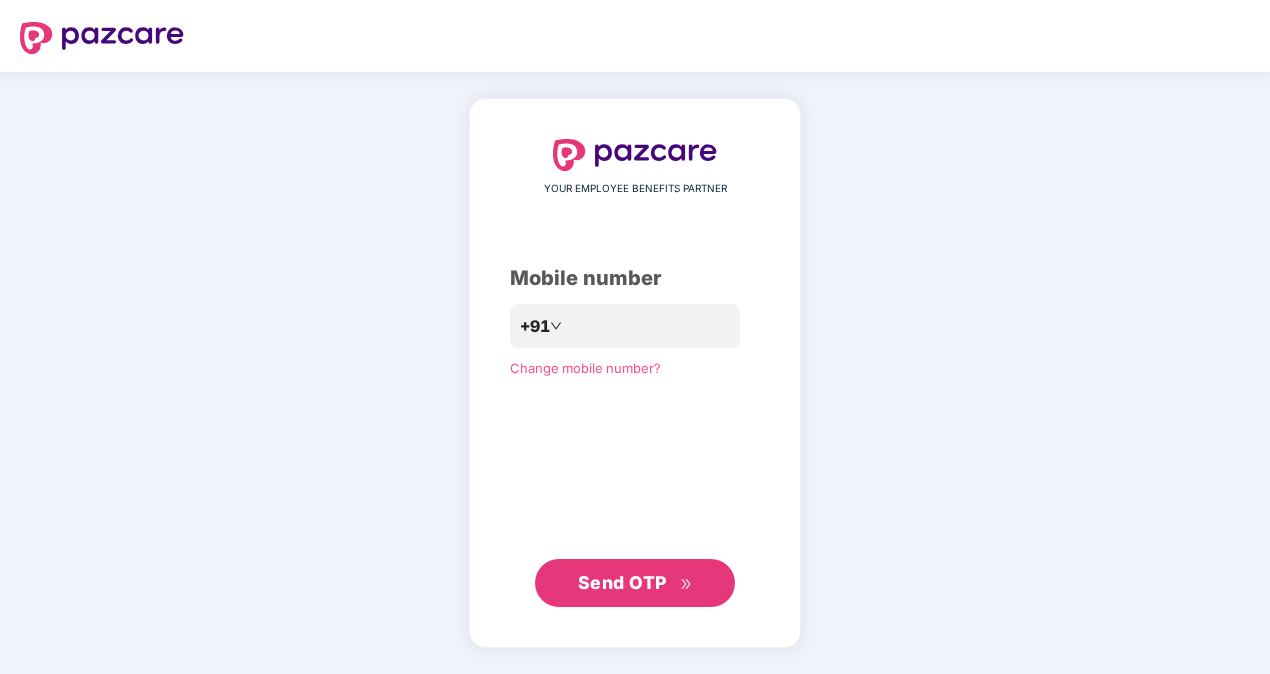 click on "Send OTP" at bounding box center (622, 582) 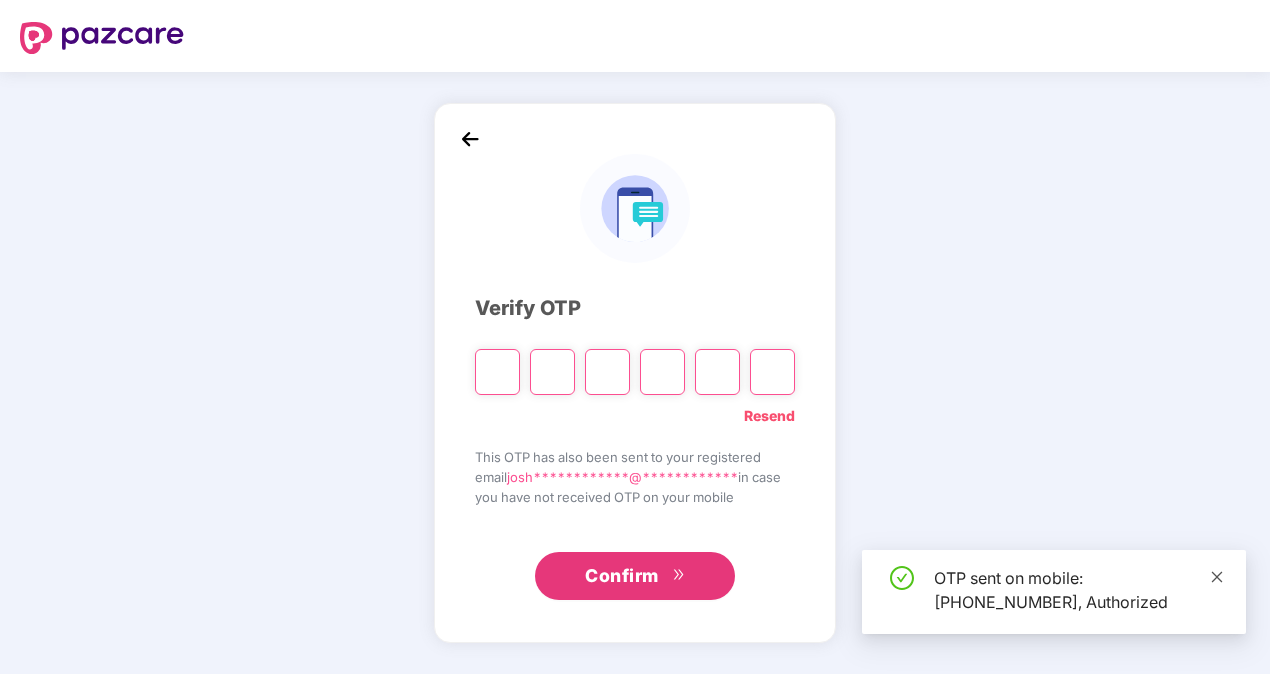click 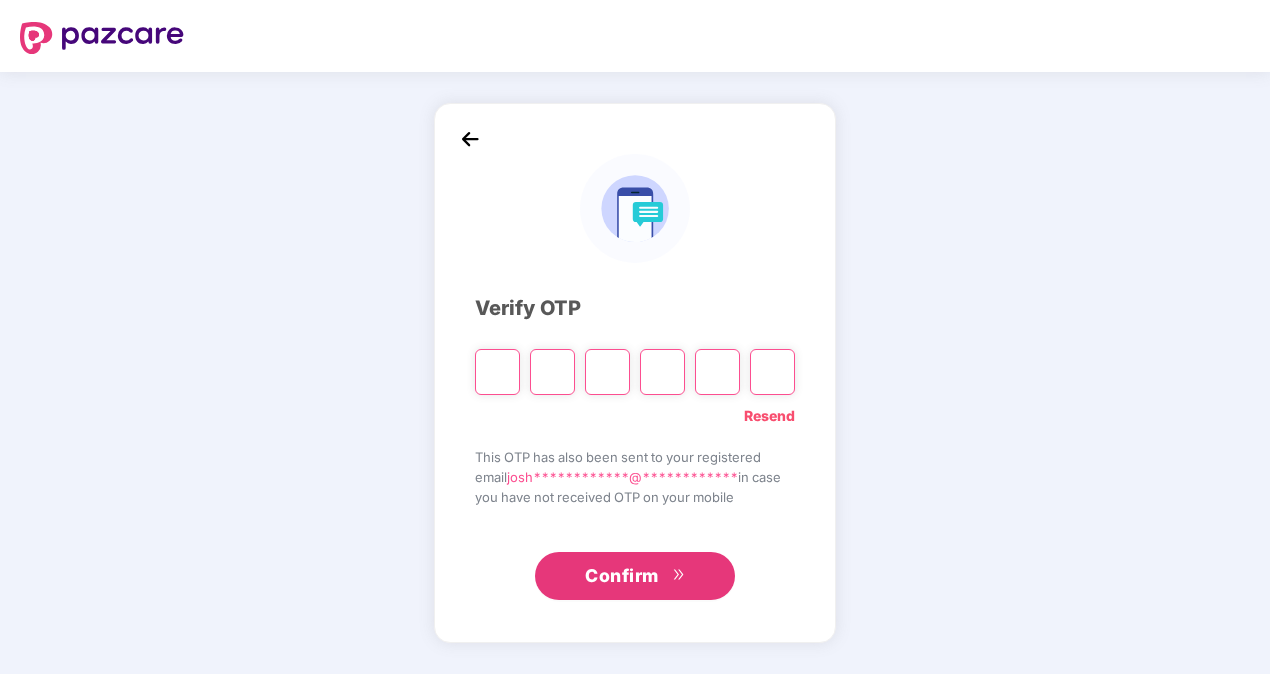 click at bounding box center (497, 372) 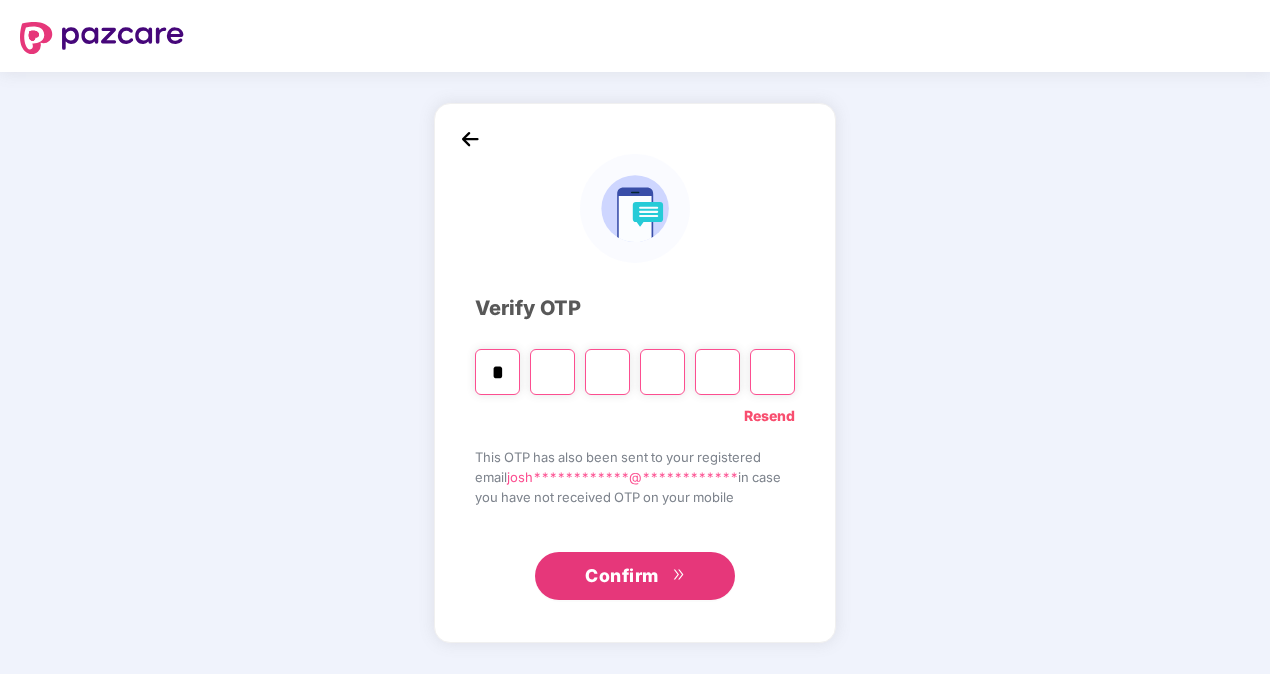 type on "*" 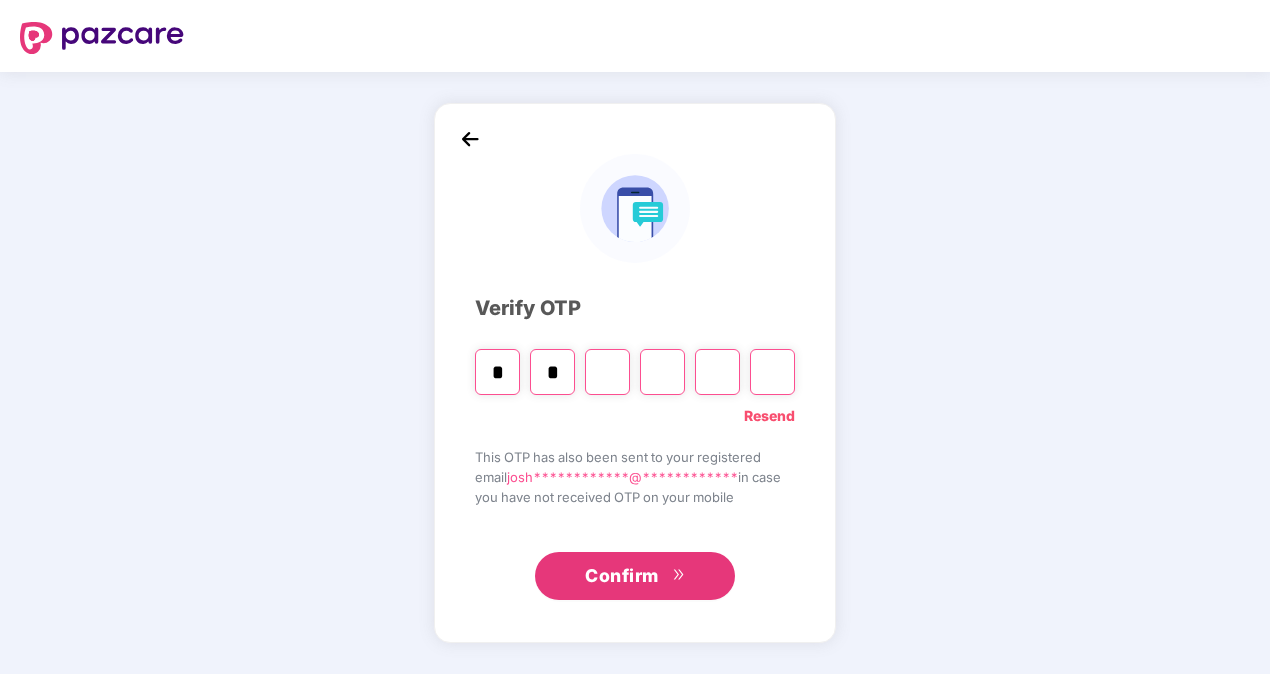 type on "*" 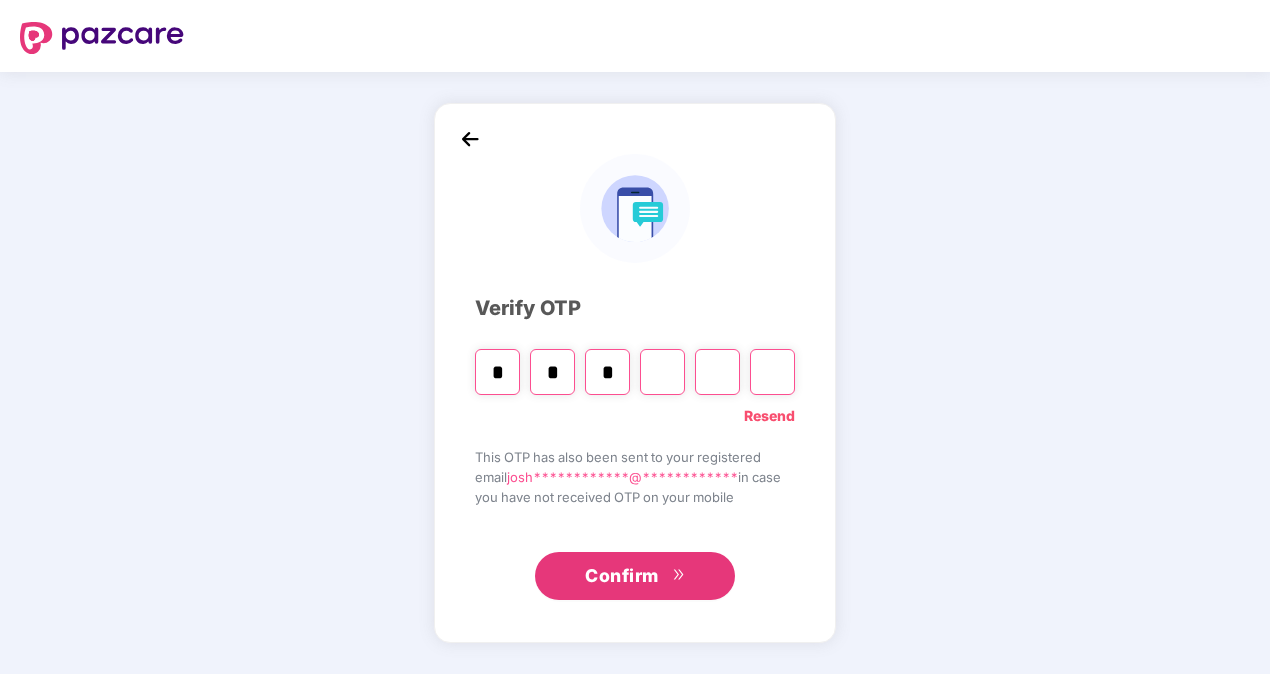 type on "*" 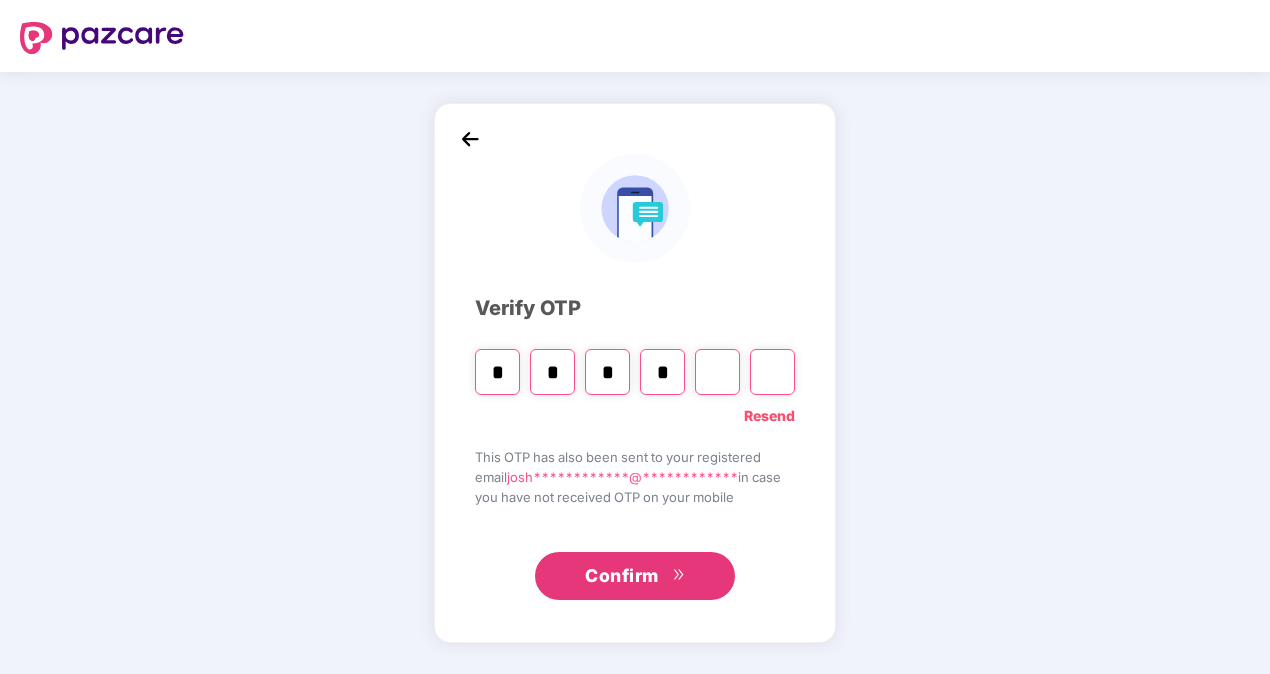 type on "*" 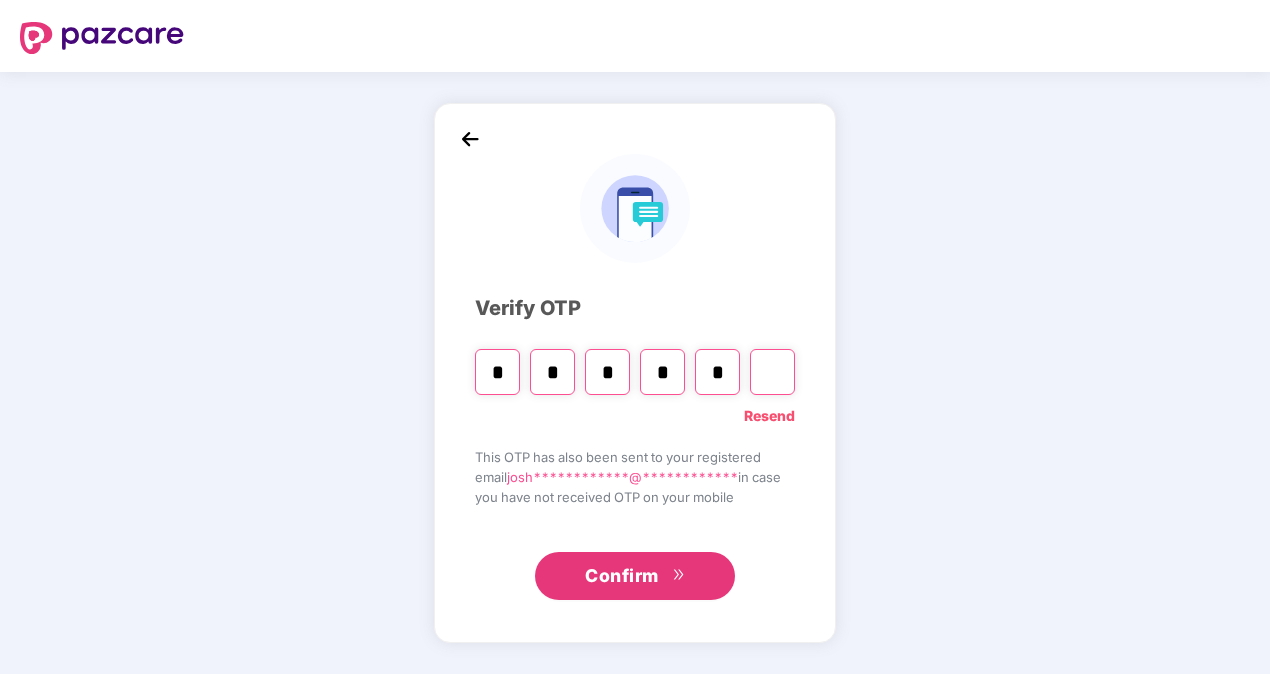 type on "*" 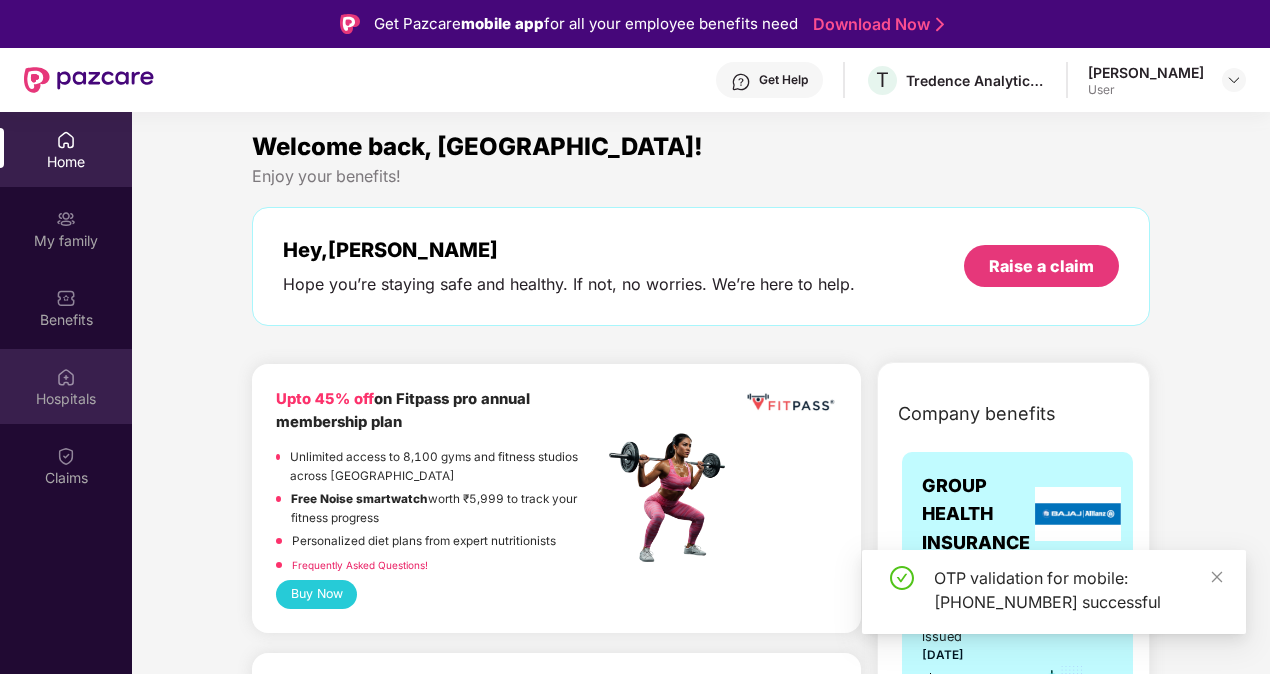 click at bounding box center [66, 377] 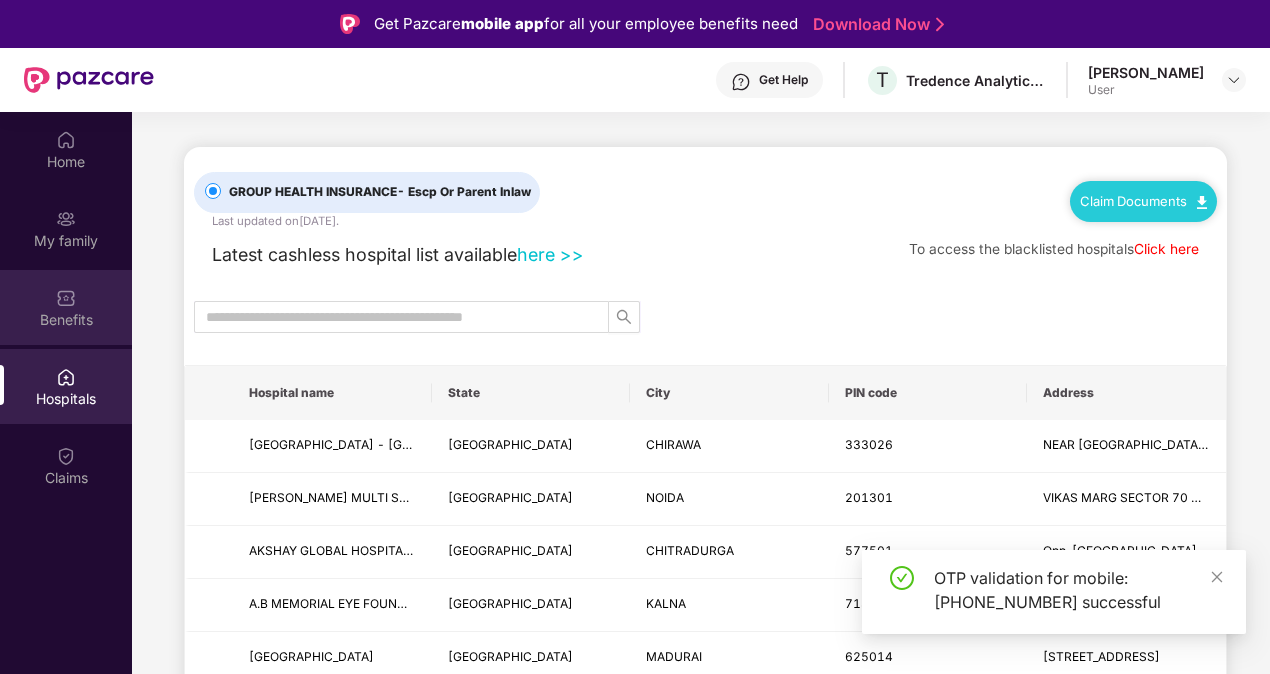 click on "Benefits" at bounding box center [66, 307] 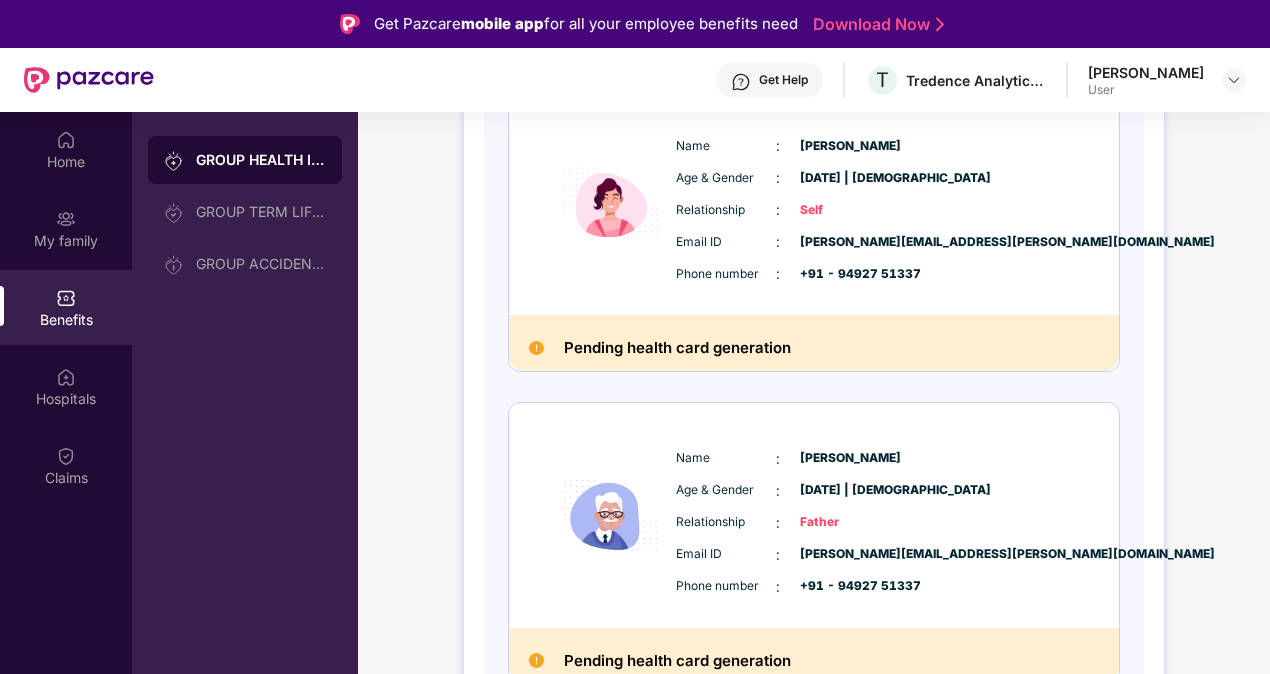 scroll, scrollTop: 320, scrollLeft: 0, axis: vertical 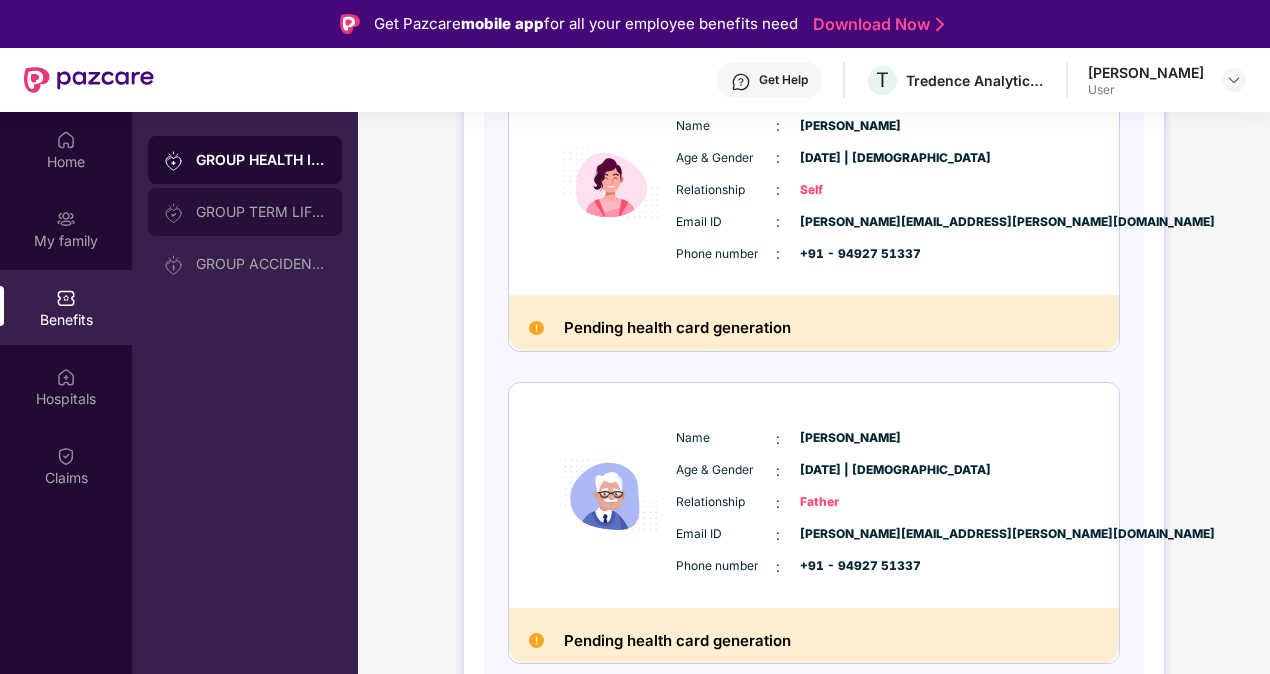 click on "GROUP TERM LIFE INSURANCE" at bounding box center [245, 212] 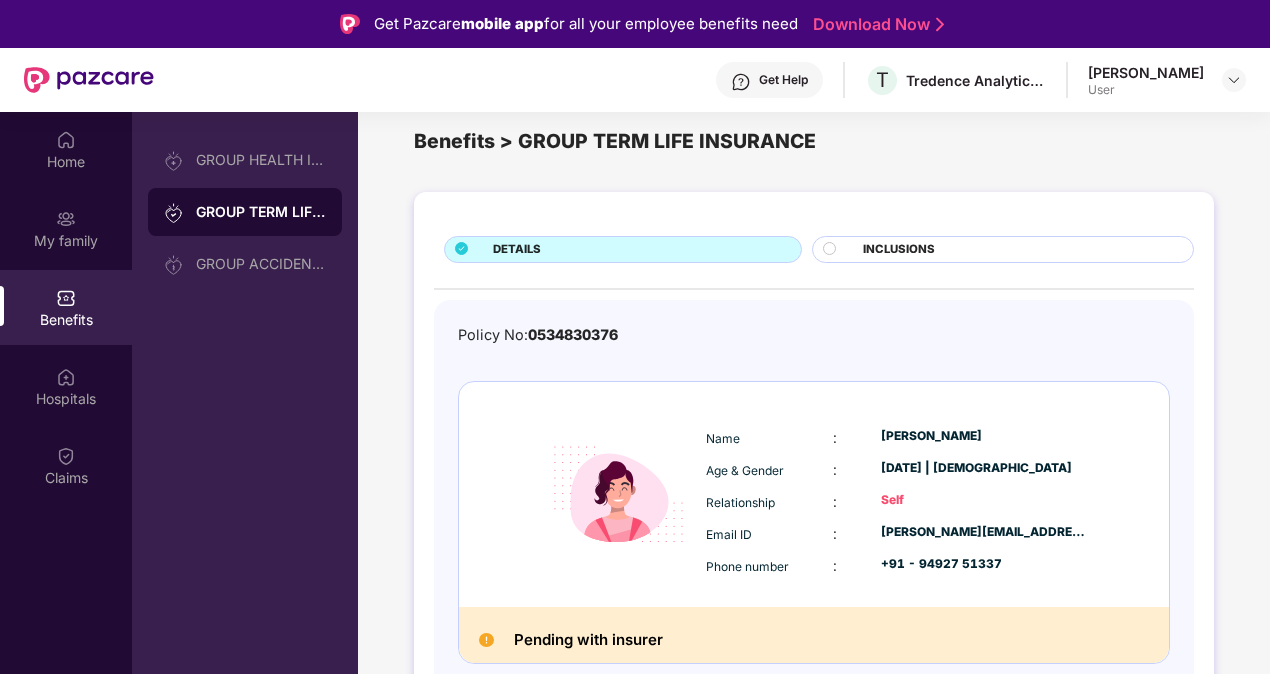 scroll, scrollTop: 0, scrollLeft: 0, axis: both 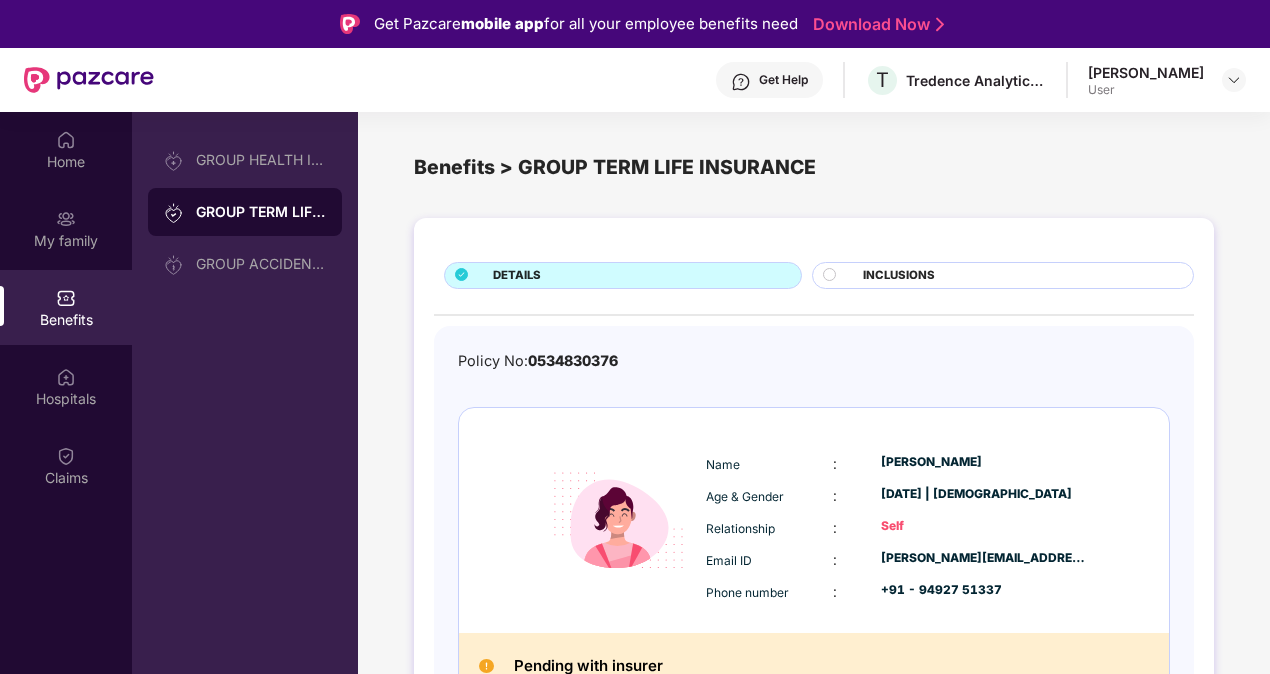 click on "INCLUSIONS" at bounding box center [899, 276] 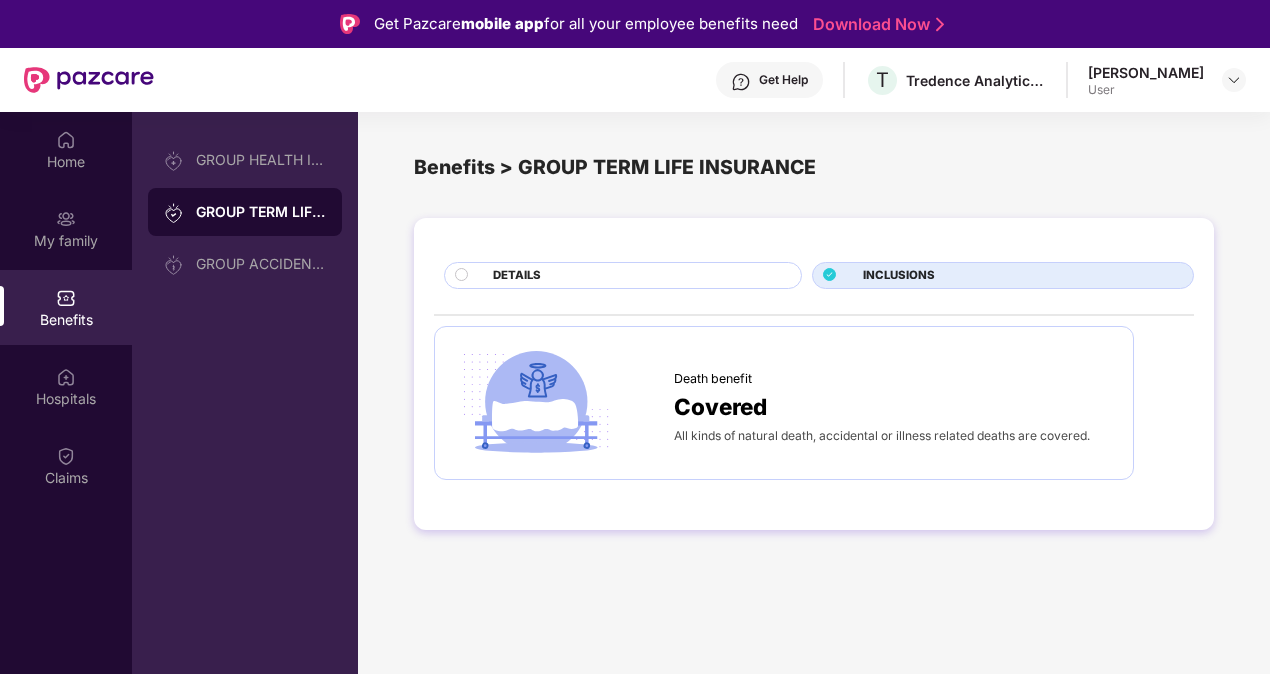 click on "DETAILS" at bounding box center (637, 277) 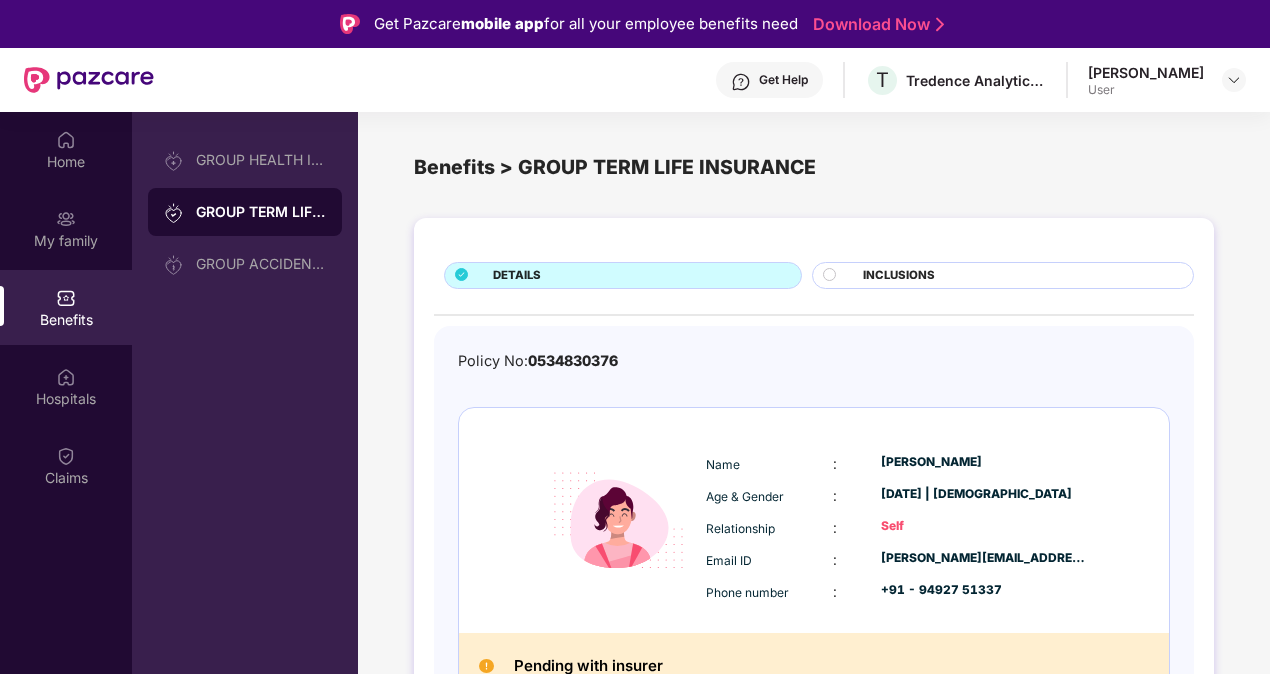 scroll, scrollTop: 26, scrollLeft: 0, axis: vertical 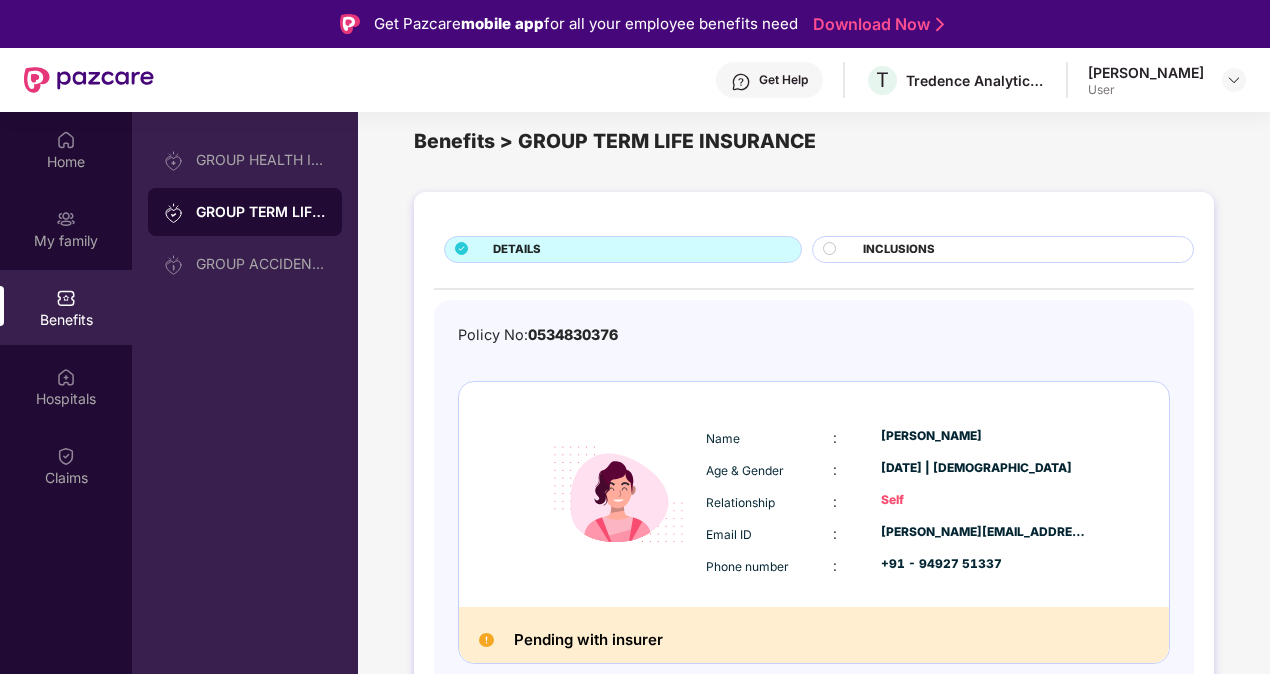 click on "Pending with insurer" at bounding box center [814, 635] 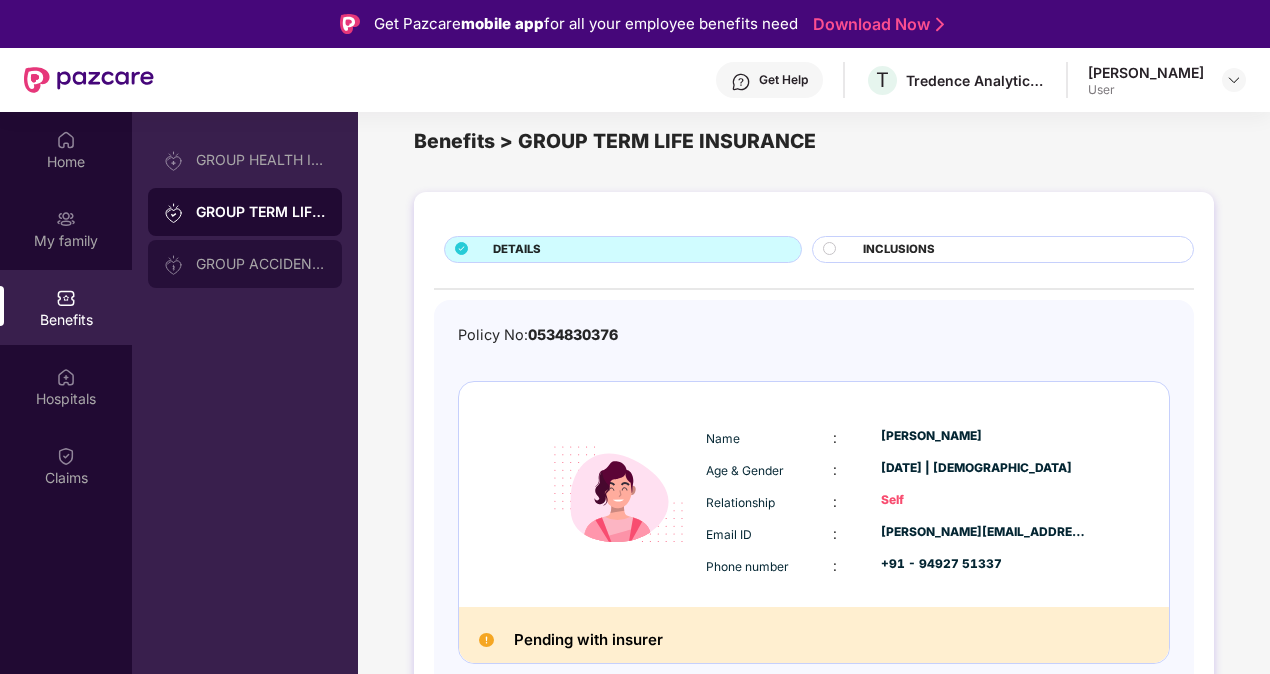click on "GROUP ACCIDENTAL INSURANCE" at bounding box center [245, 264] 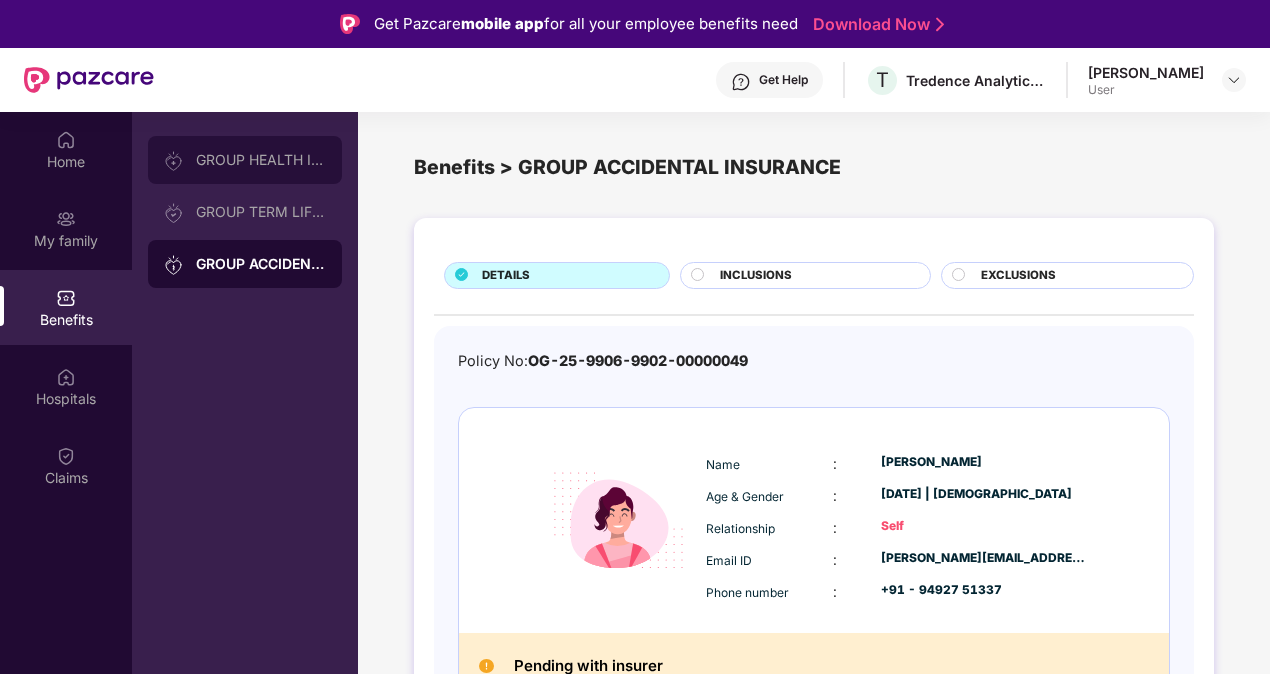 click on "GROUP HEALTH INSURANCE" at bounding box center [245, 160] 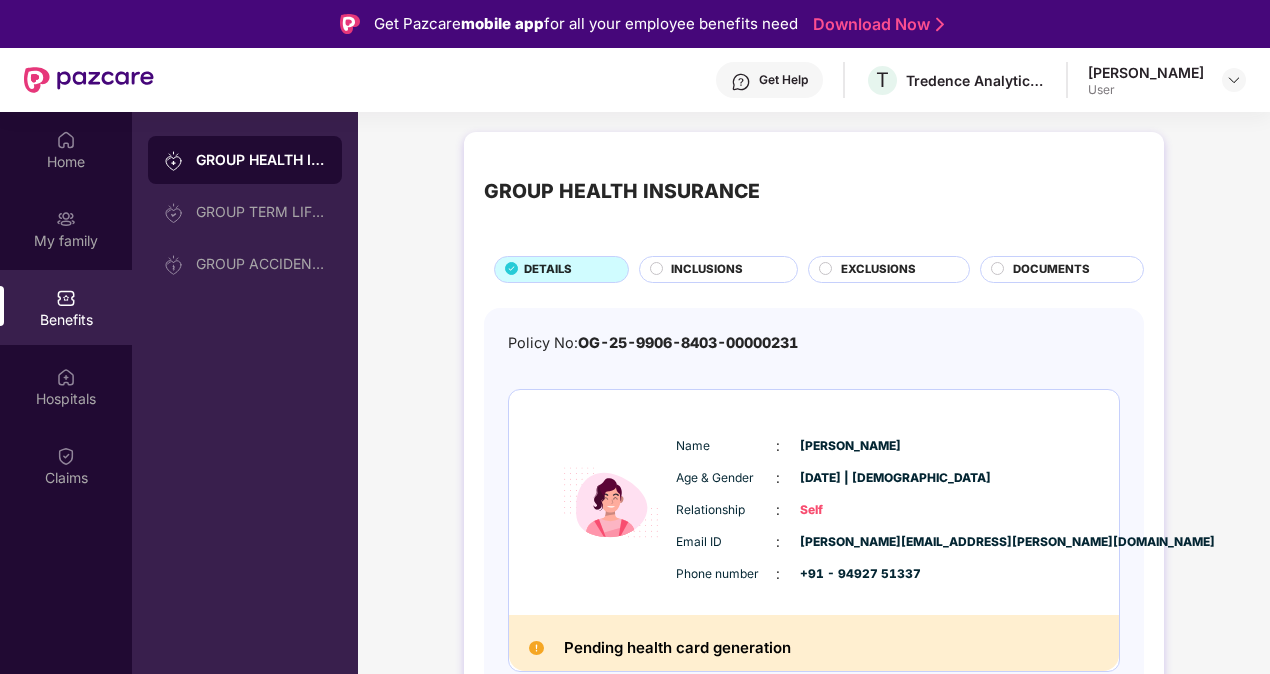 click on "INCLUSIONS" at bounding box center [724, 271] 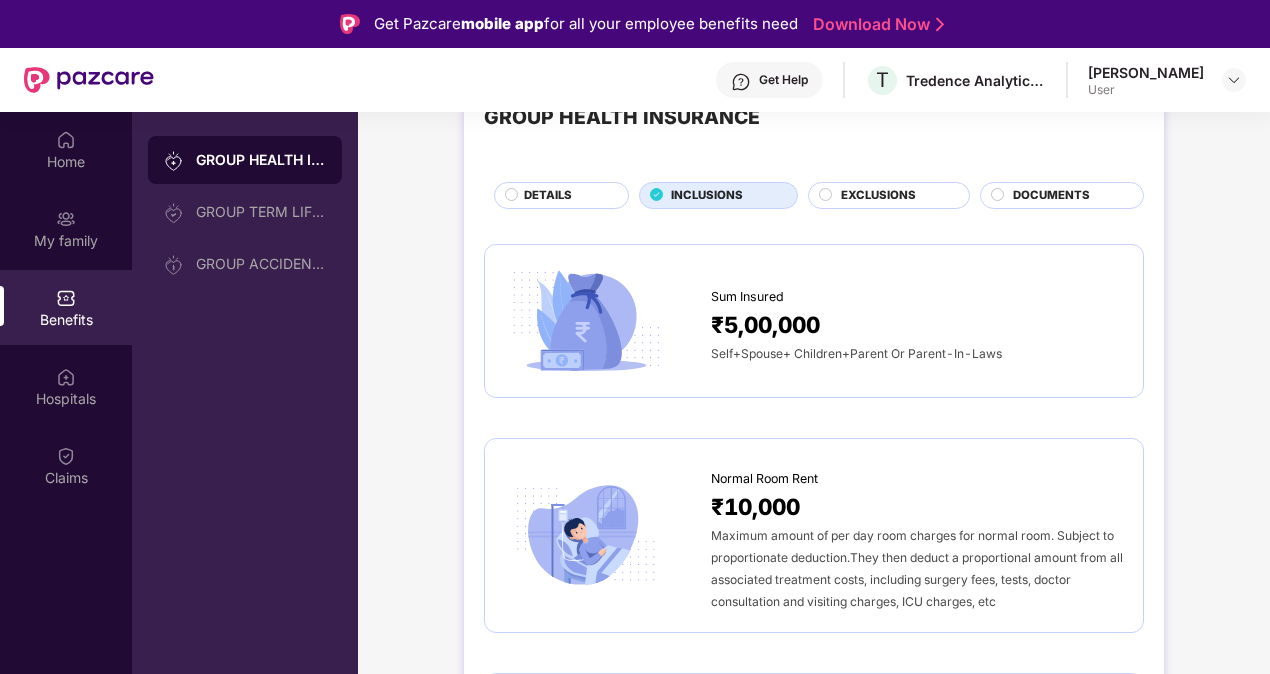 scroll, scrollTop: 77, scrollLeft: 0, axis: vertical 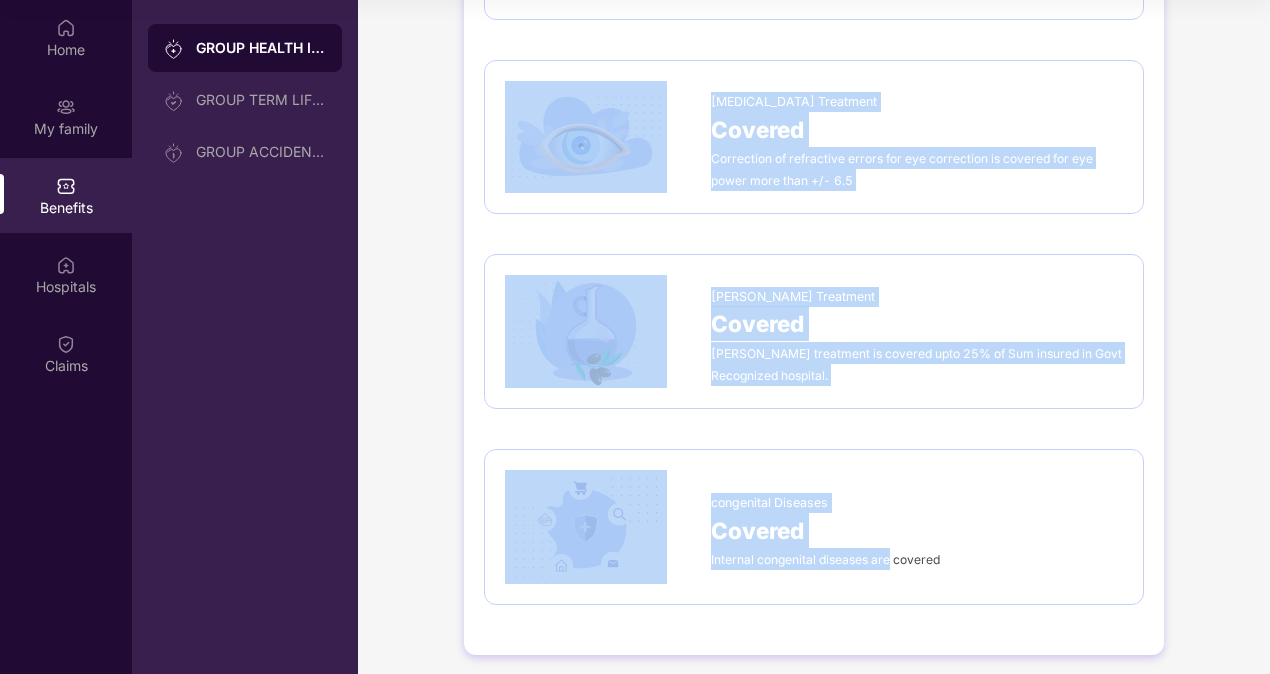 drag, startPoint x: 689, startPoint y: 293, endPoint x: 887, endPoint y: 696, distance: 449.01337 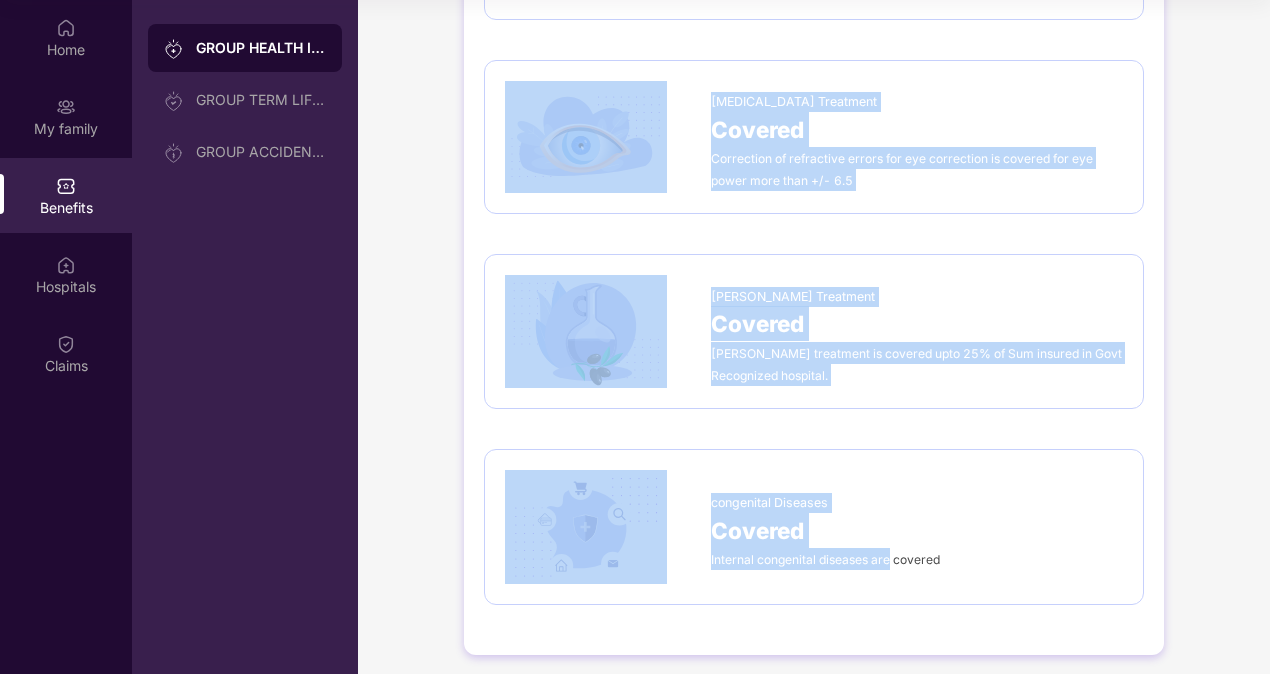 click on "Ayush Treatment Covered Ayush treatment is covered upto 25% of Sum insured in Govt Recognized hospital." at bounding box center [814, 331] 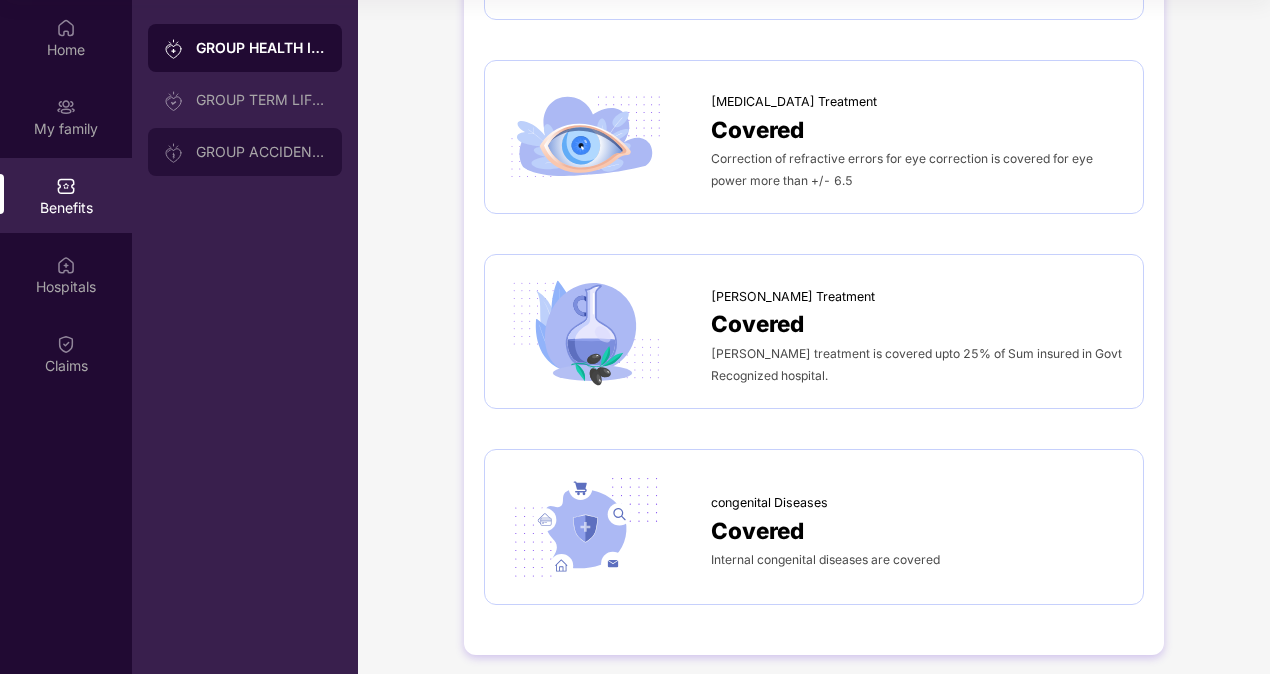 click on "GROUP ACCIDENTAL INSURANCE" at bounding box center (261, 152) 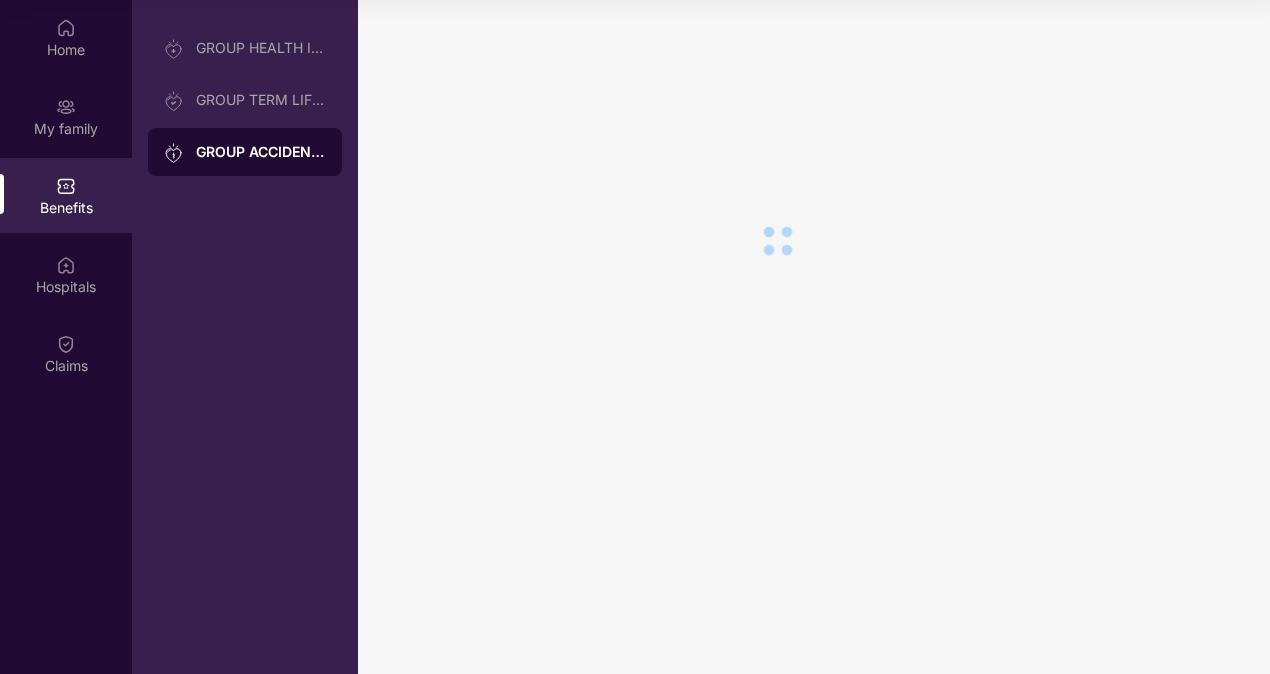 scroll, scrollTop: 0, scrollLeft: 0, axis: both 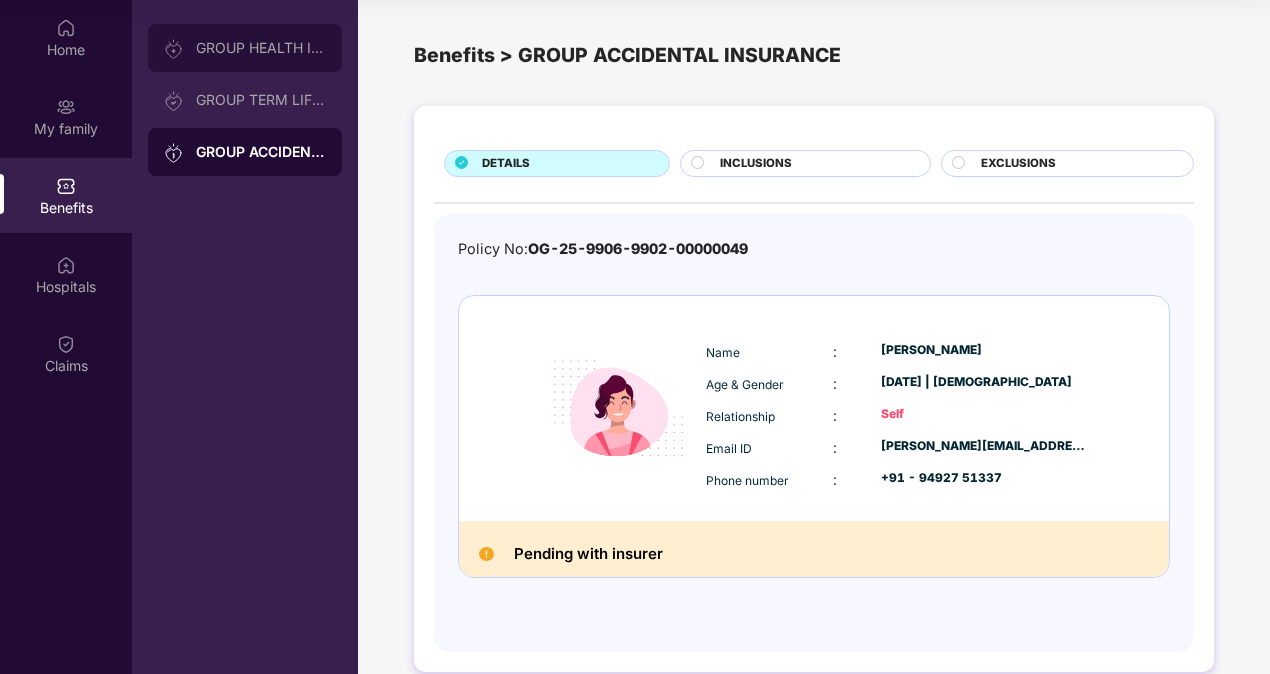 click on "GROUP HEALTH INSURANCE" at bounding box center [245, 48] 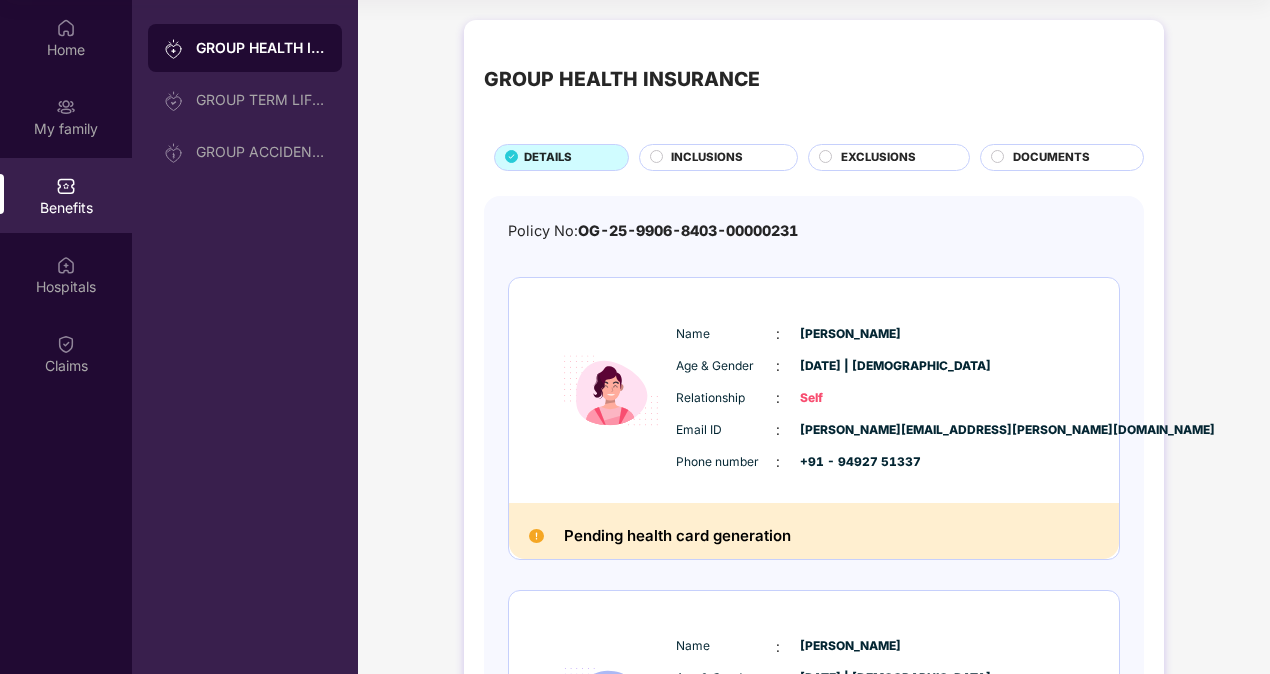 click on "GROUP HEALTH INSURANCE DETAILS INCLUSIONS EXCLUSIONS DOCUMENTS Policy No:  OG-25-9906-8403-00000231 Name : Nagapatla Joshna Age & Gender : 25 July 2002 | Female Relationship : Self Email ID : joshna.nagapatla@tredence.com Phone number : +91 - 94927 51337 Pending health card generation Name : Nagapatla Kesavulu Age & Gender : 08 Feb 1963 | Male Relationship : Father Email ID : joshna.nagapatla@tredence.com Phone number : +91 - 94927 51337 Pending health card generation" at bounding box center (814, 493) 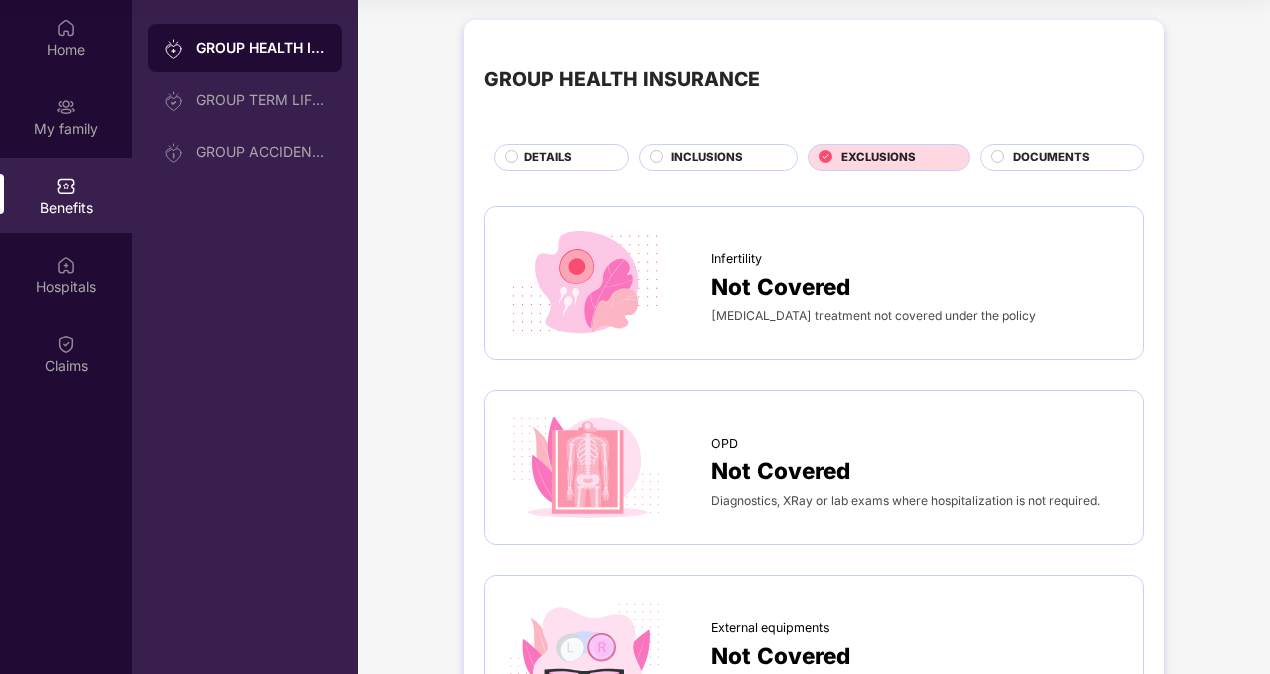 click on "DOCUMENTS" at bounding box center [1068, 159] 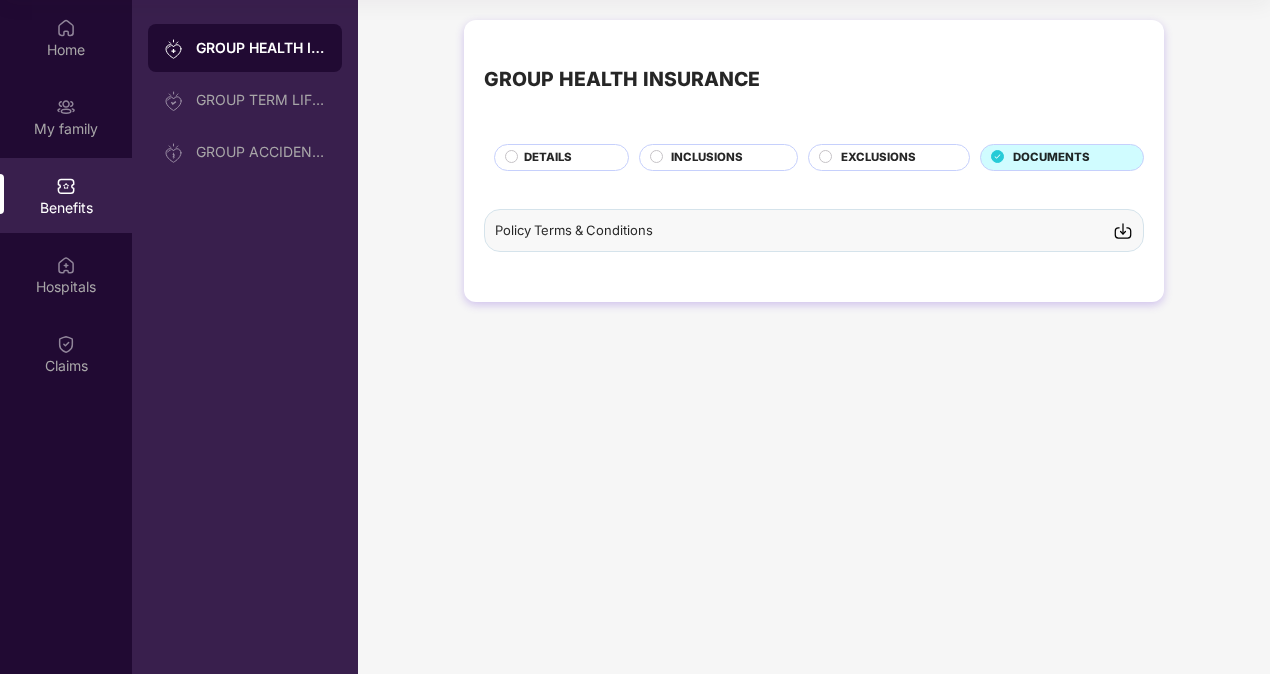 click on "EXCLUSIONS" at bounding box center [889, 157] 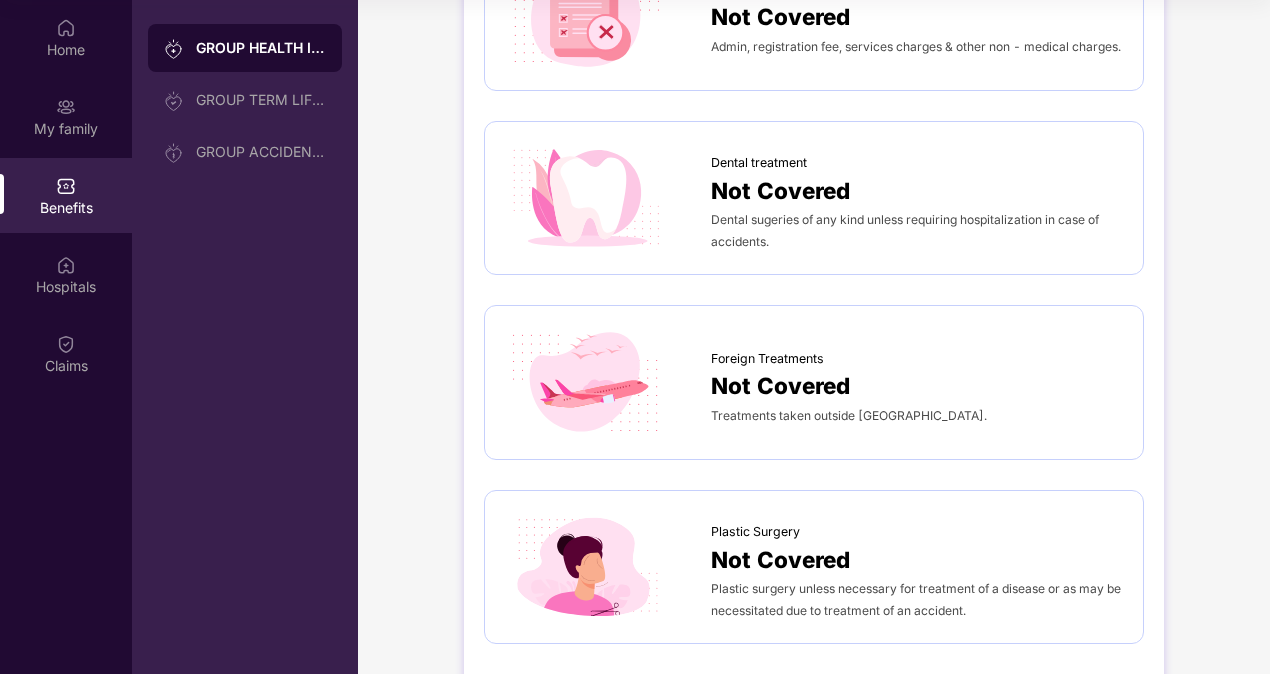 scroll, scrollTop: 1438, scrollLeft: 0, axis: vertical 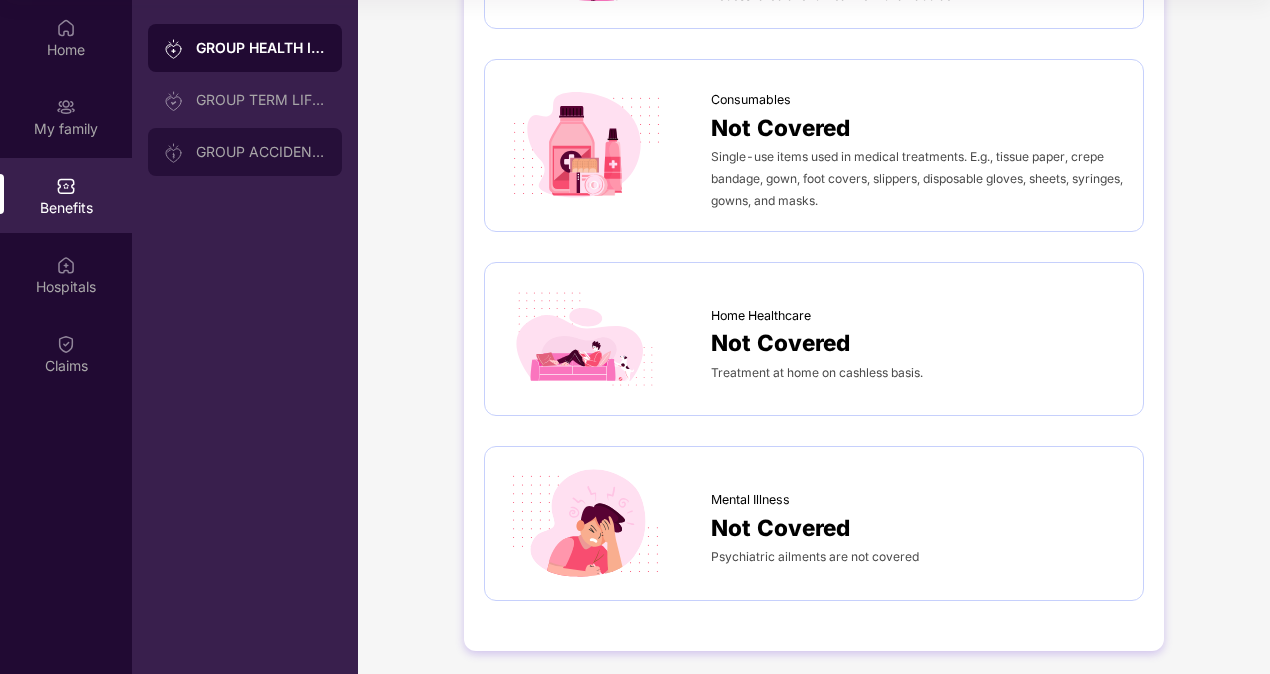 click on "GROUP ACCIDENTAL INSURANCE" at bounding box center [245, 152] 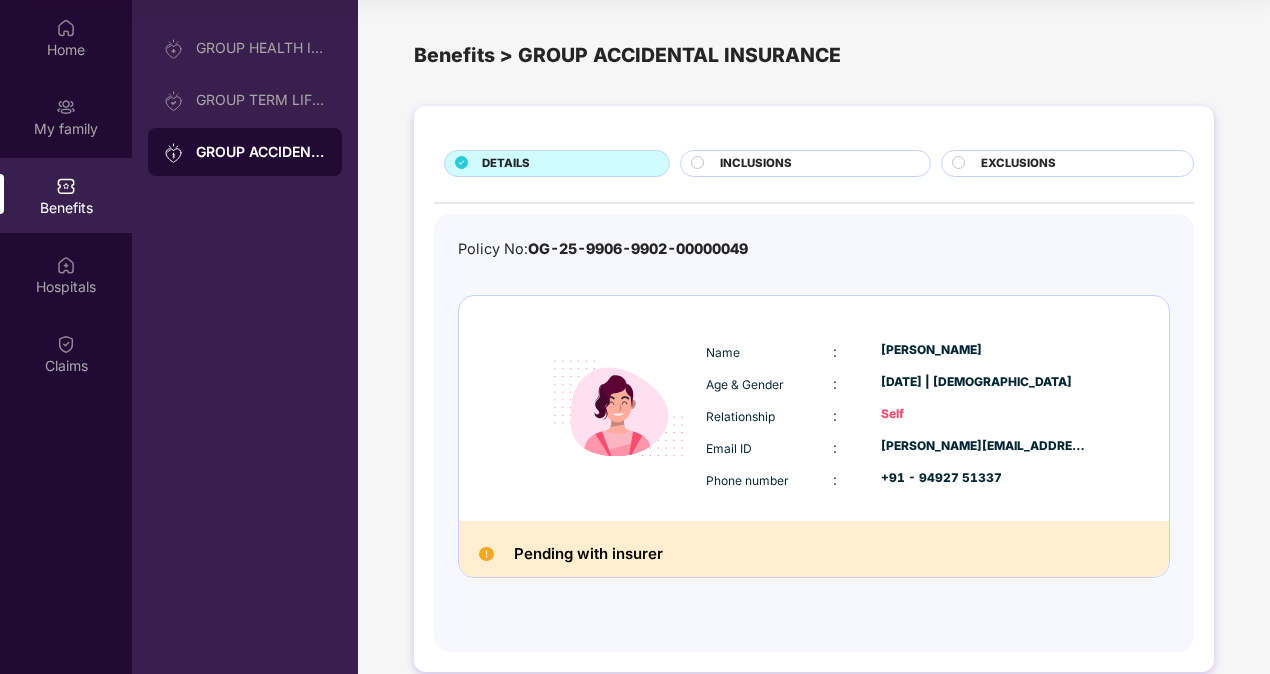 scroll, scrollTop: 26, scrollLeft: 0, axis: vertical 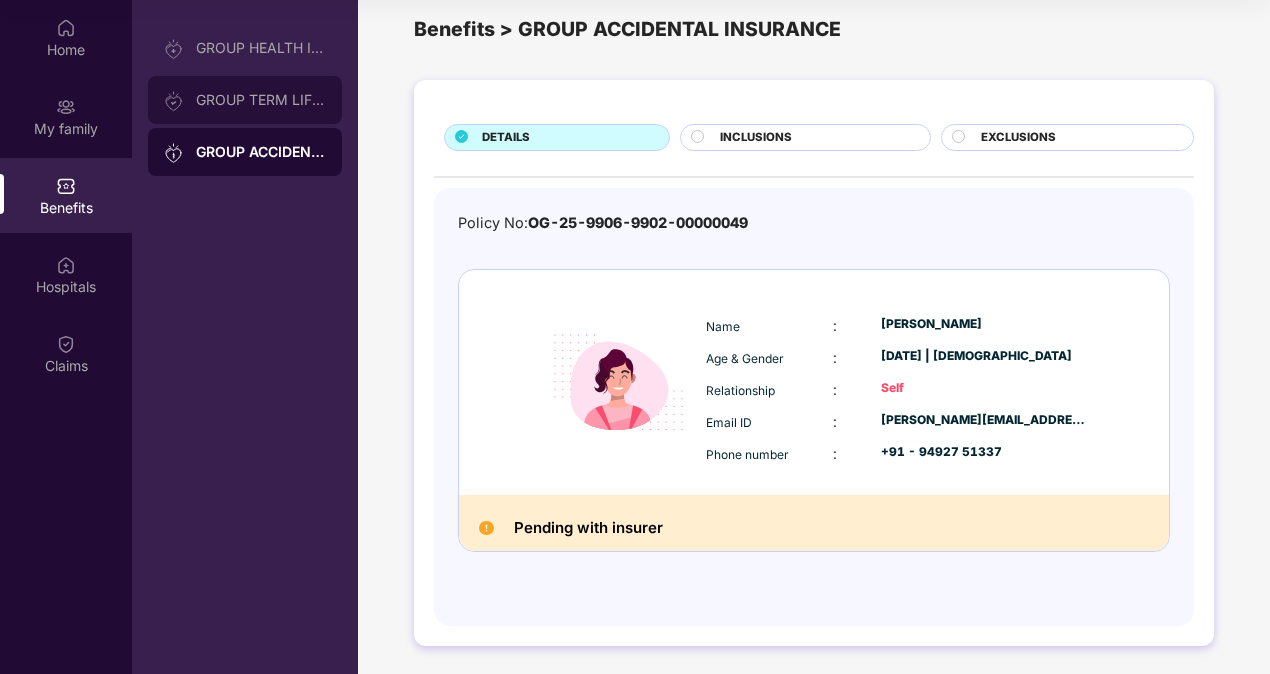 click on "GROUP TERM LIFE INSURANCE" at bounding box center (245, 100) 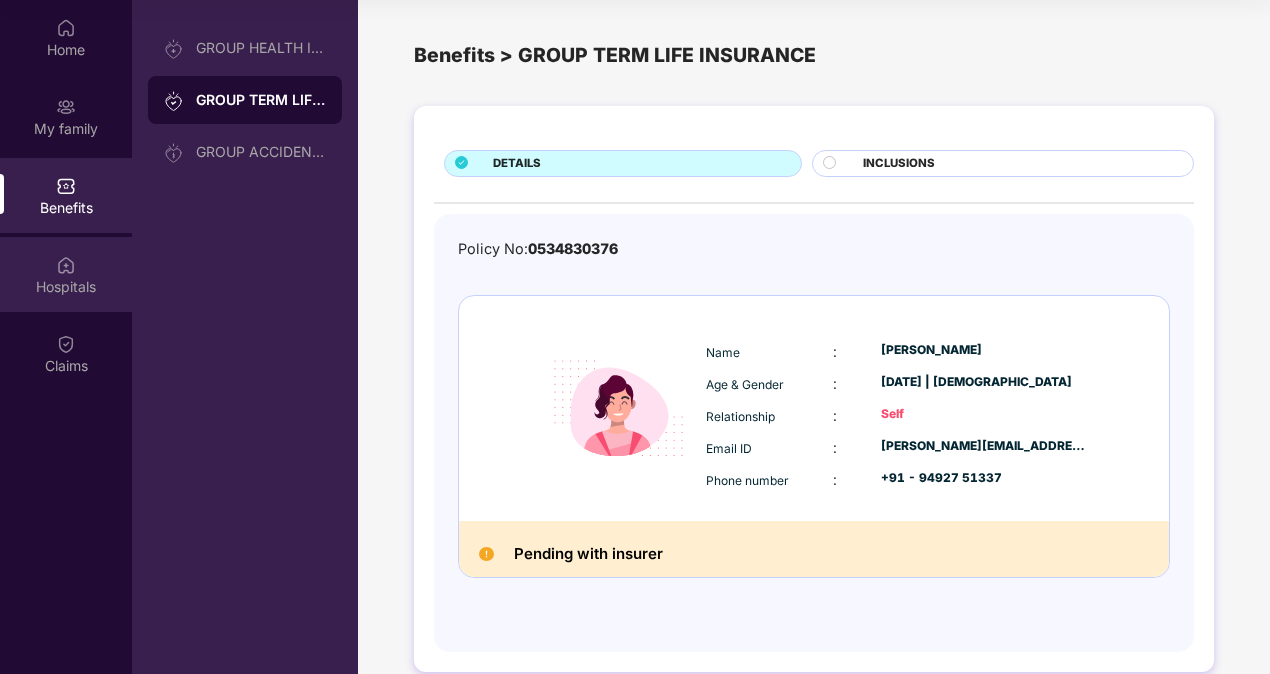 click on "Hospitals" at bounding box center (66, 274) 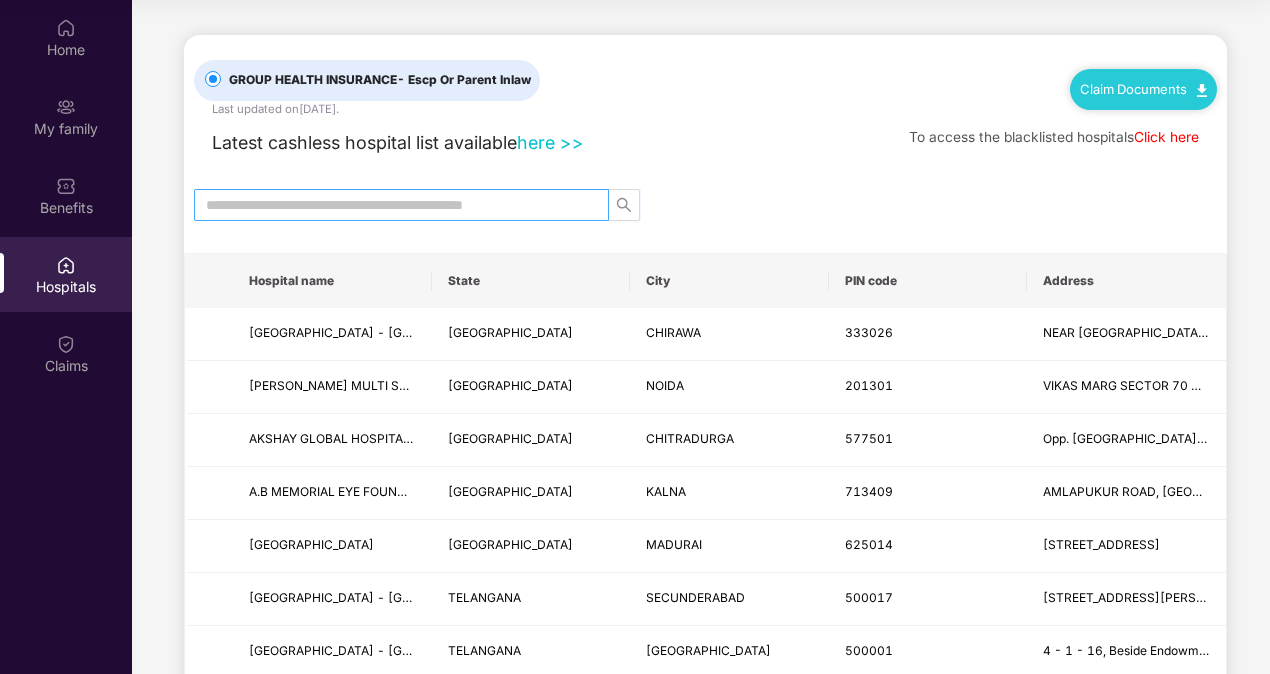 drag, startPoint x: 359, startPoint y: 174, endPoint x: 358, endPoint y: 196, distance: 22.022715 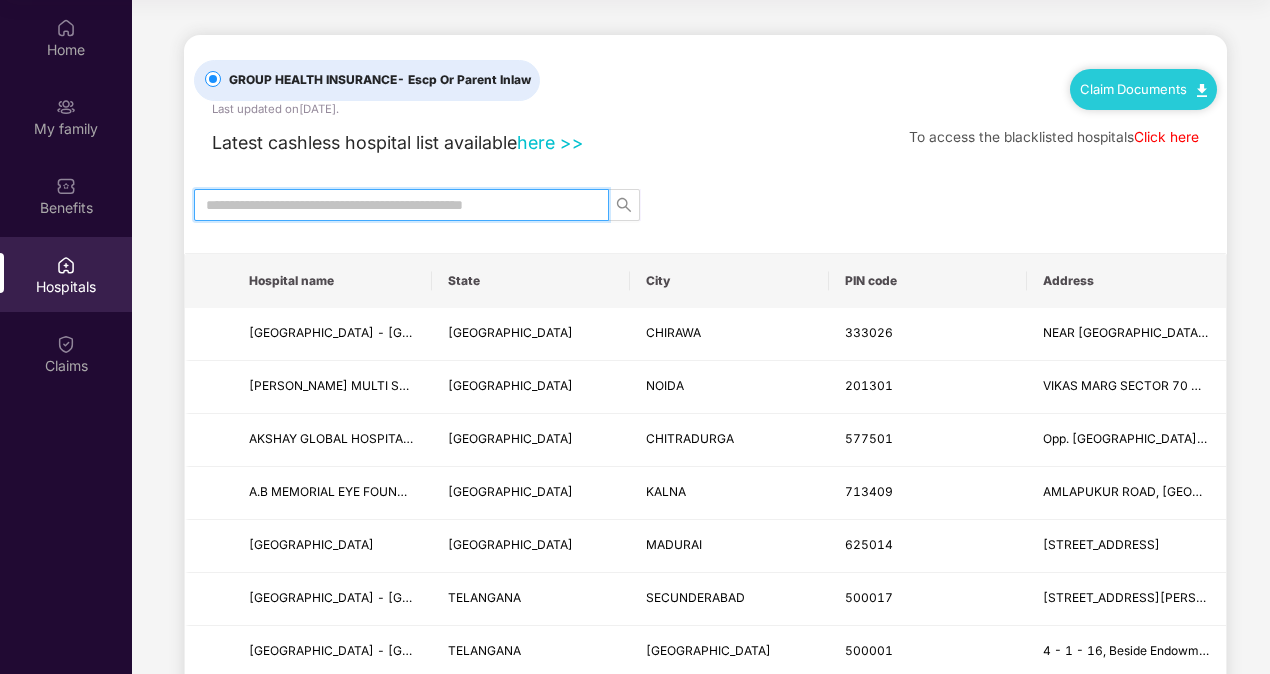 click at bounding box center [393, 205] 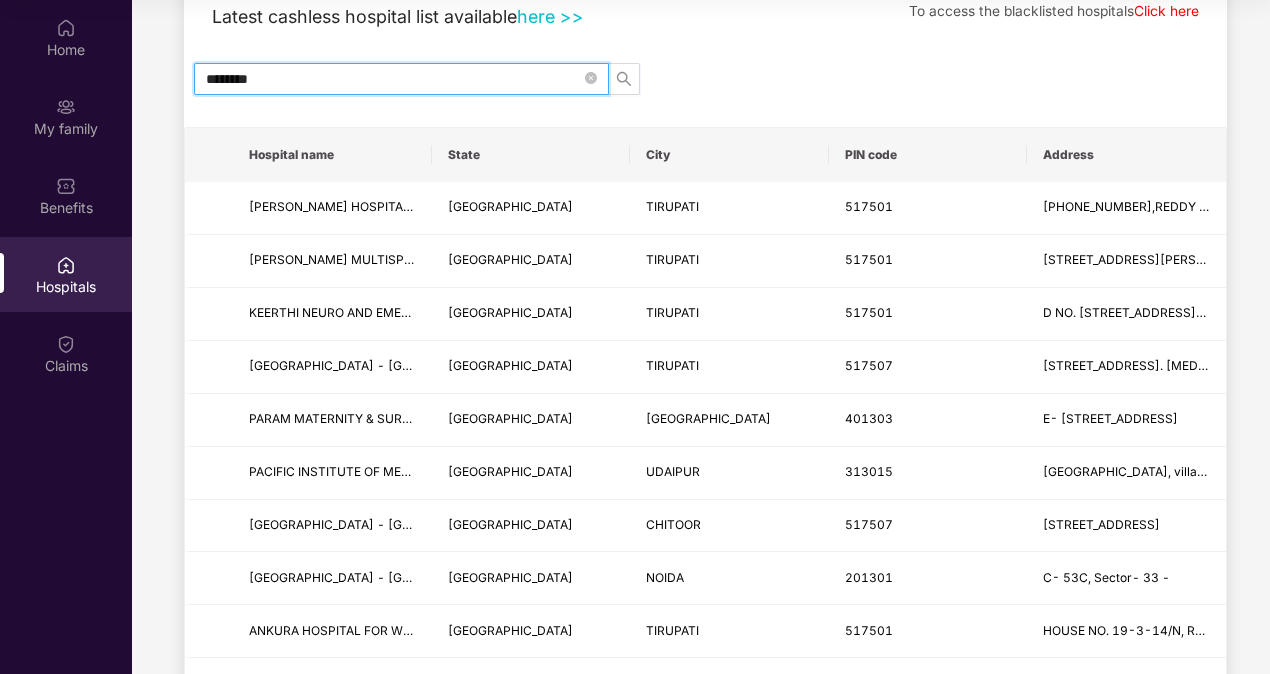scroll, scrollTop: 127, scrollLeft: 0, axis: vertical 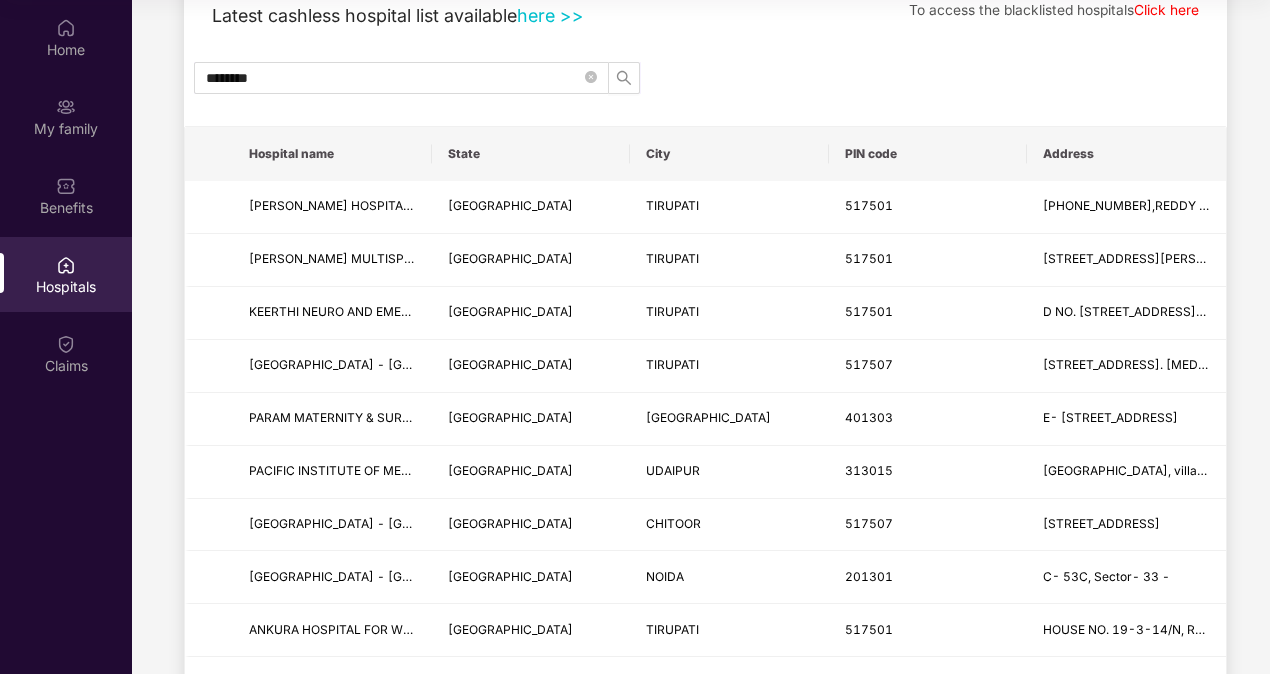 click on "State" at bounding box center [531, 154] 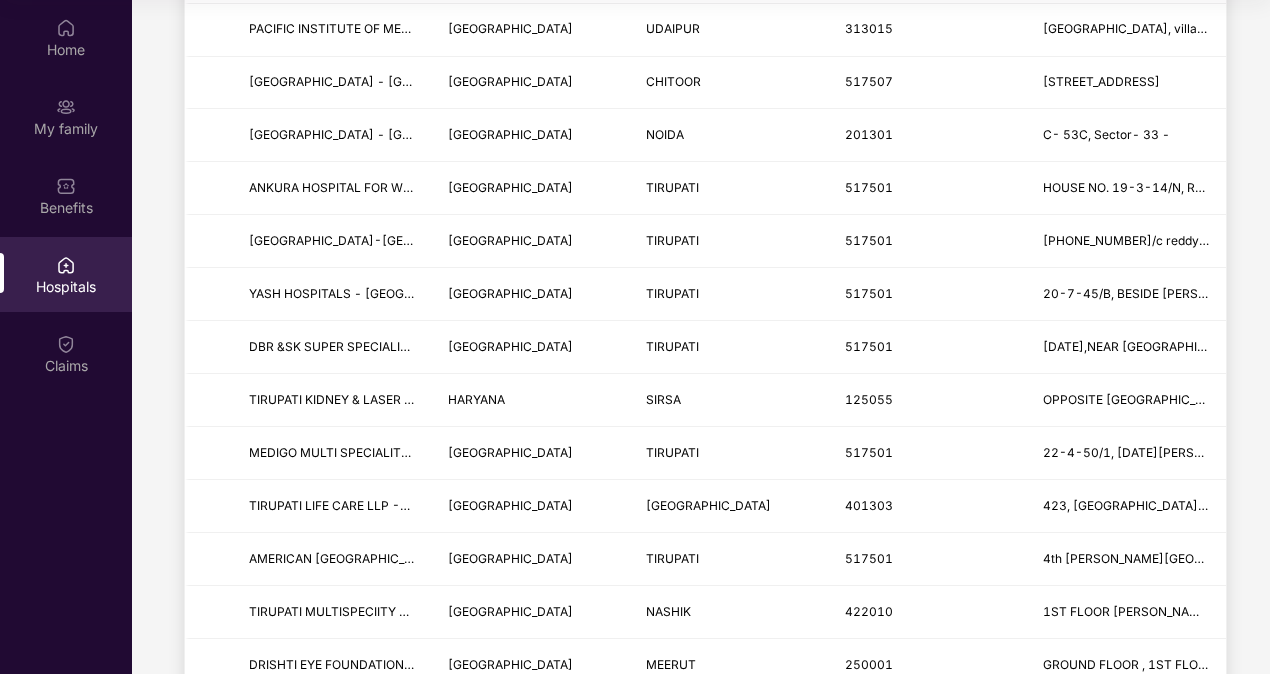 scroll, scrollTop: 0, scrollLeft: 0, axis: both 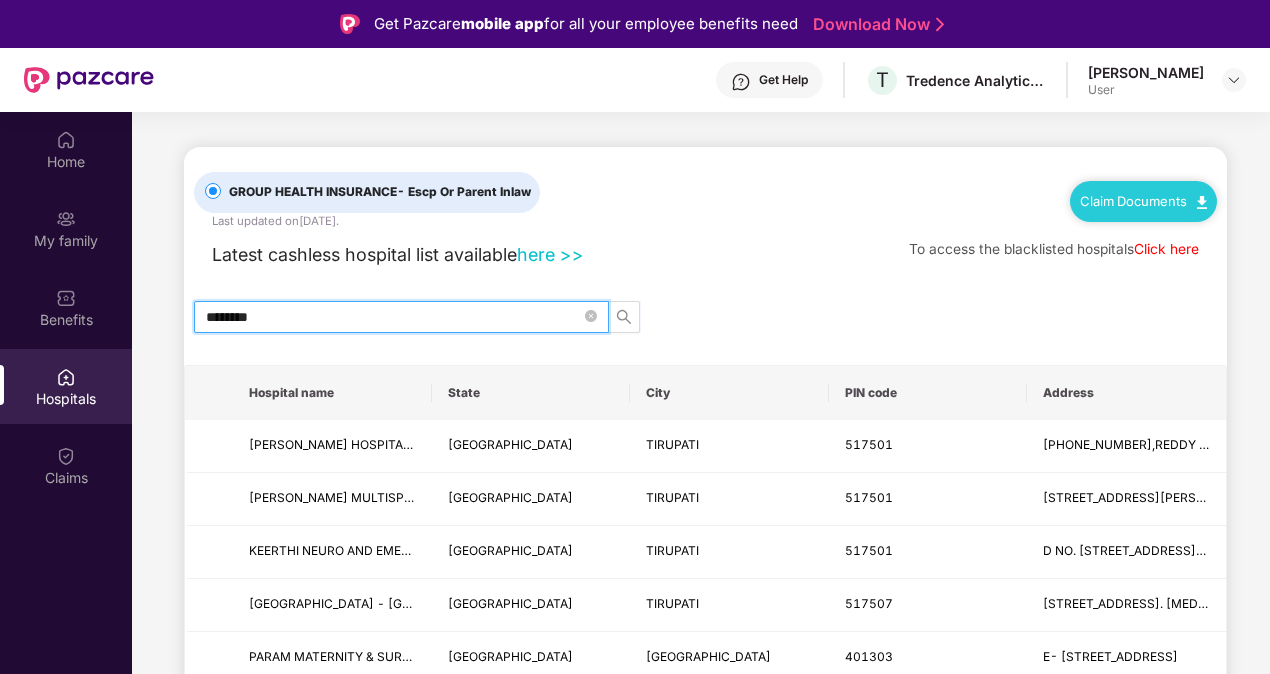 click on "********" at bounding box center (393, 317) 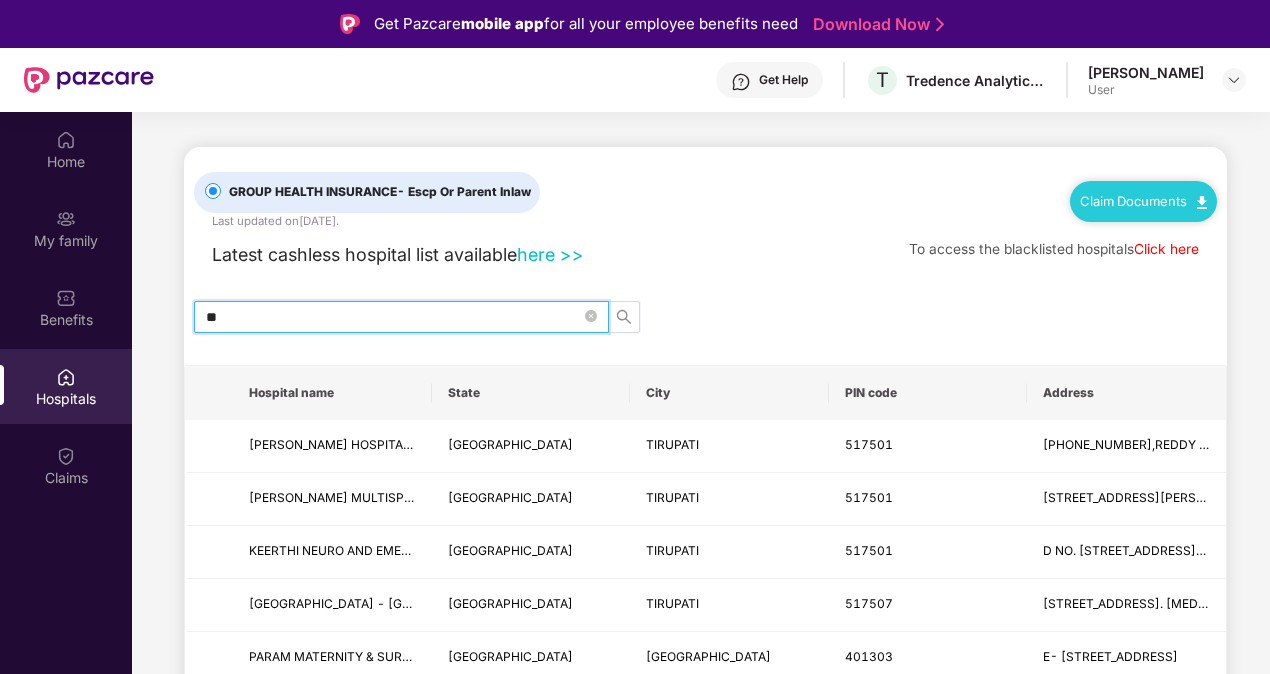 type on "*" 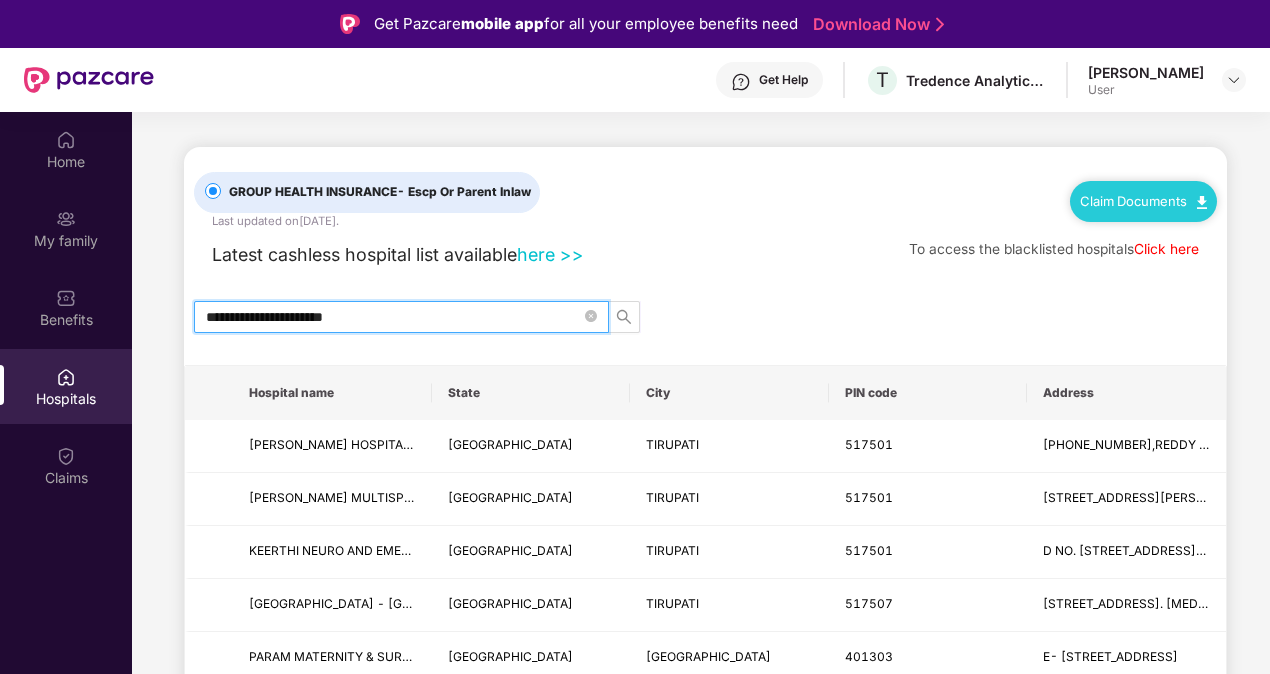type on "**********" 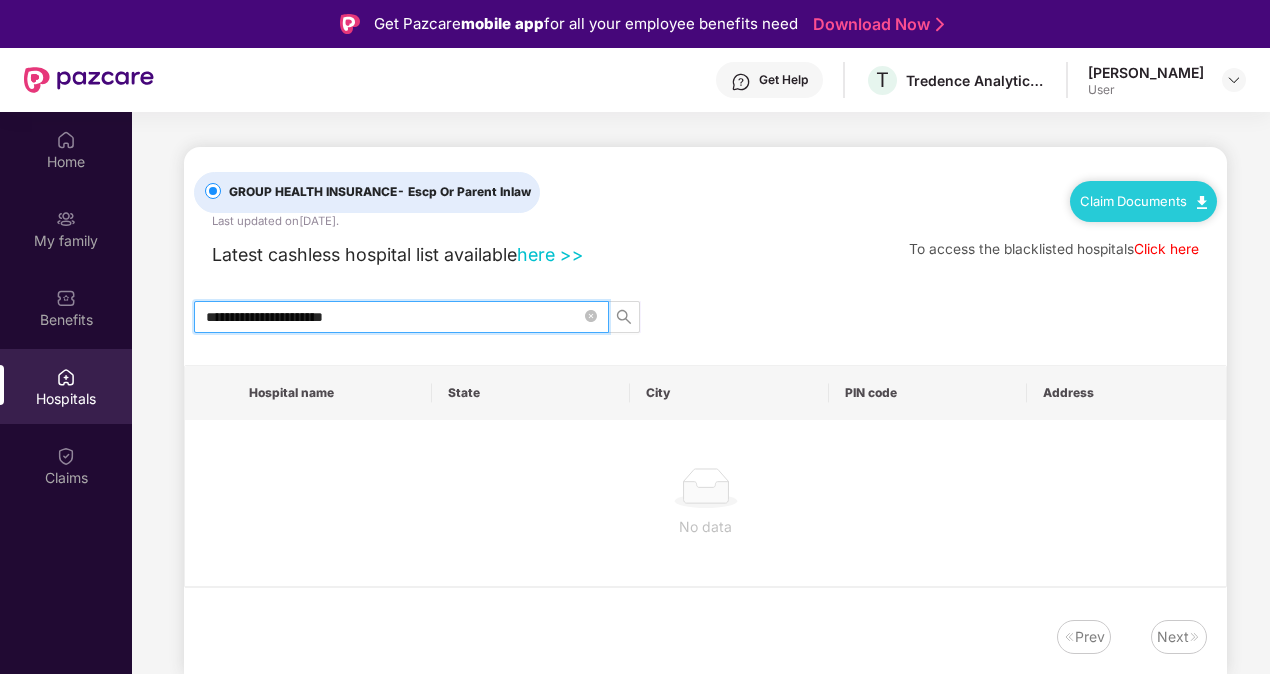 scroll, scrollTop: 112, scrollLeft: 0, axis: vertical 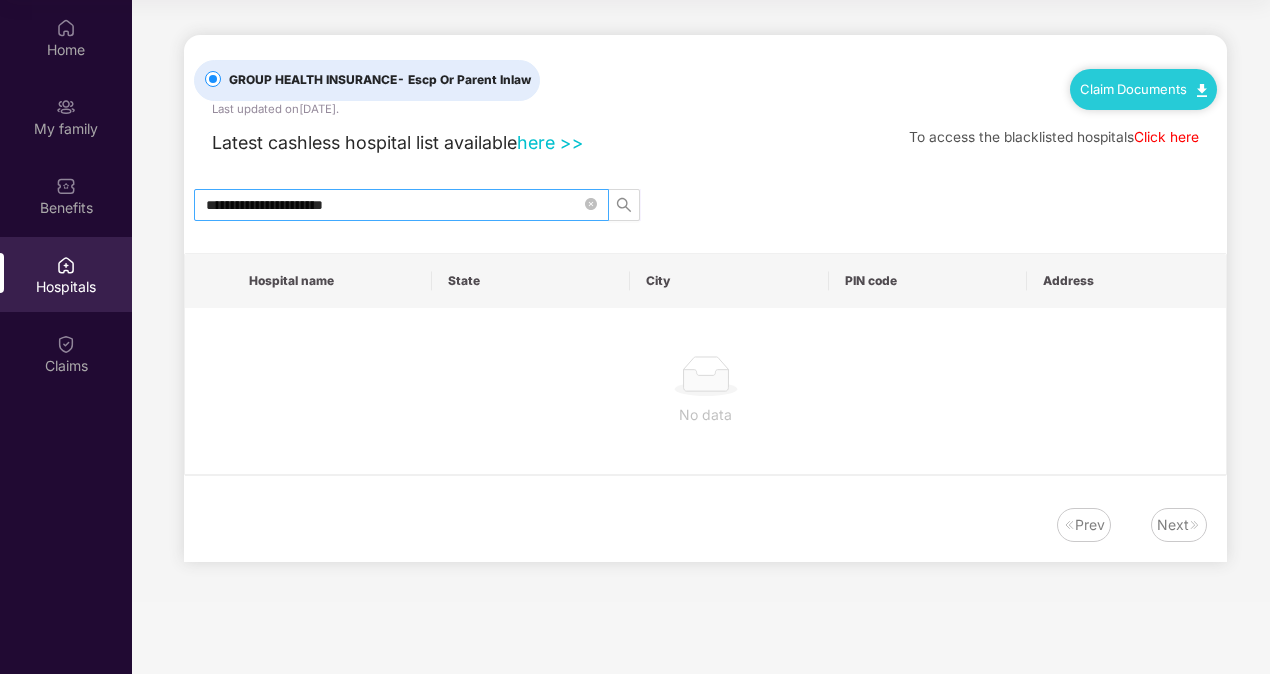 click on "**********" at bounding box center [401, 205] 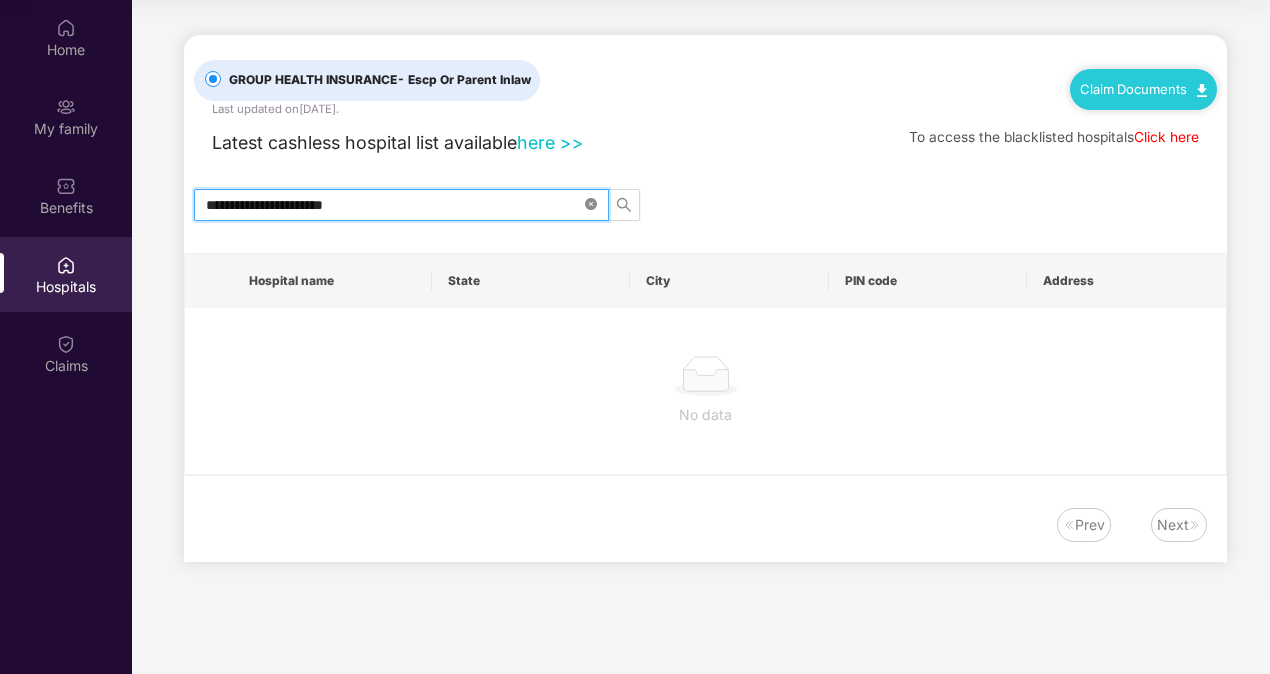 click 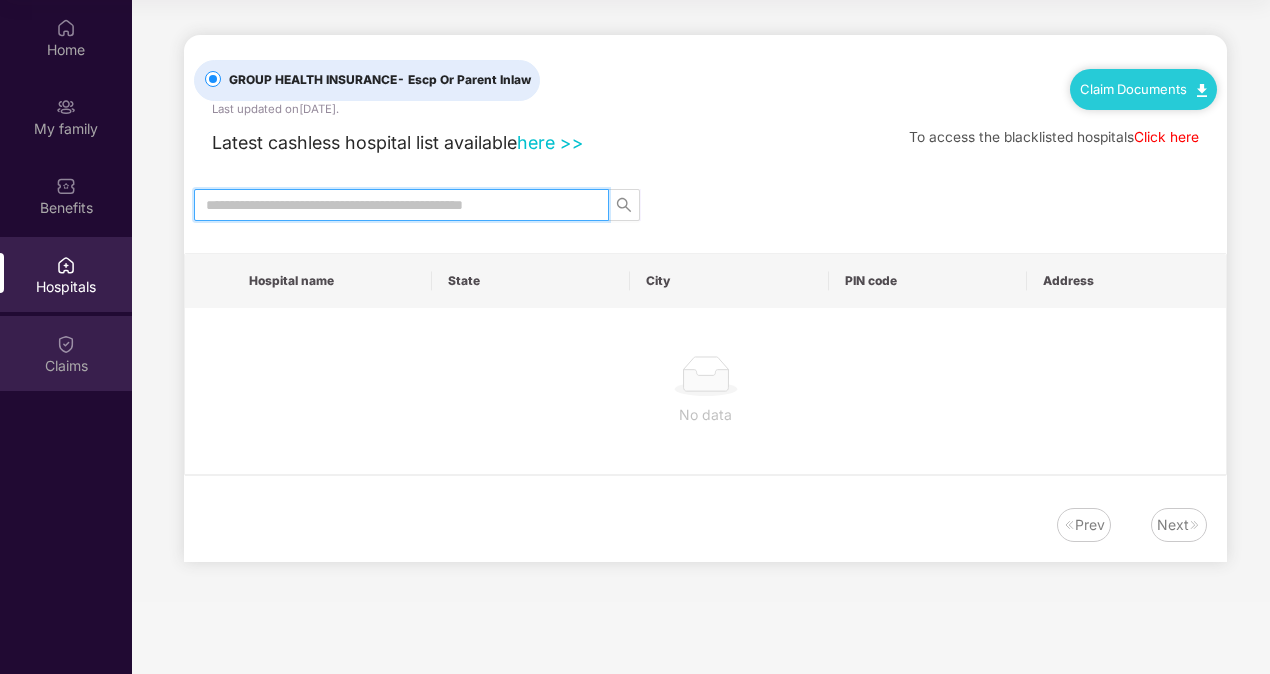 click on "Claims" at bounding box center [66, 366] 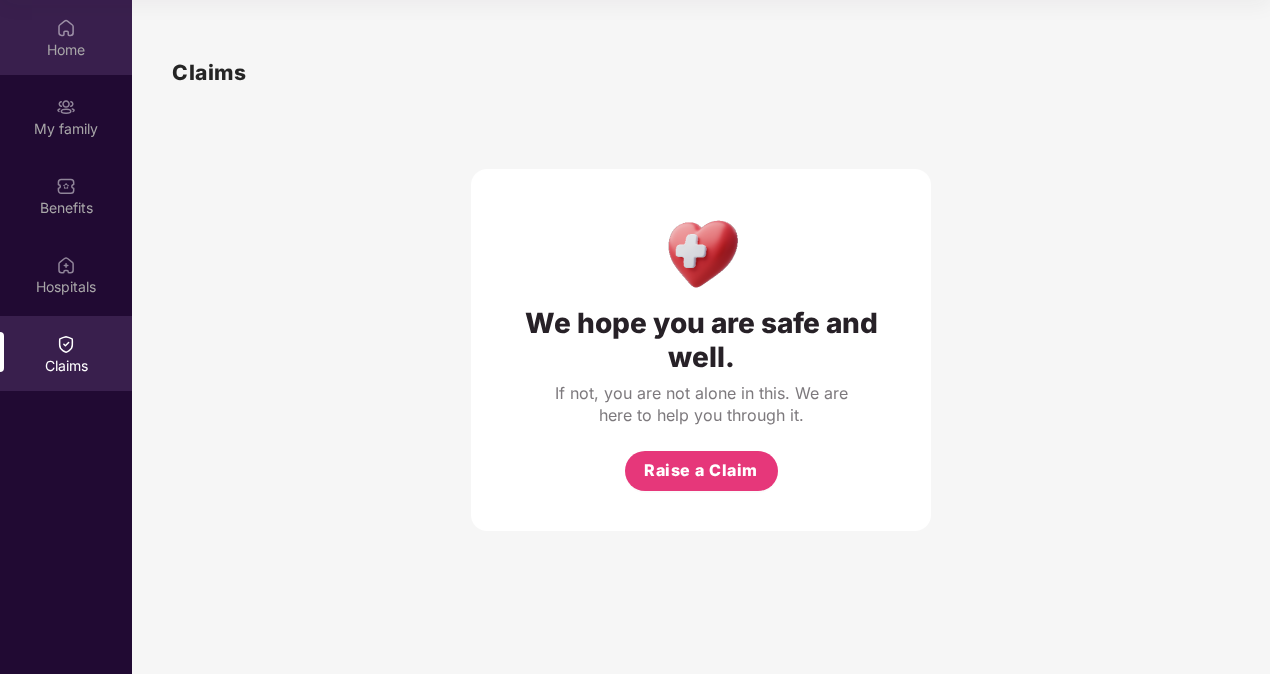 click on "Home" at bounding box center (66, 37) 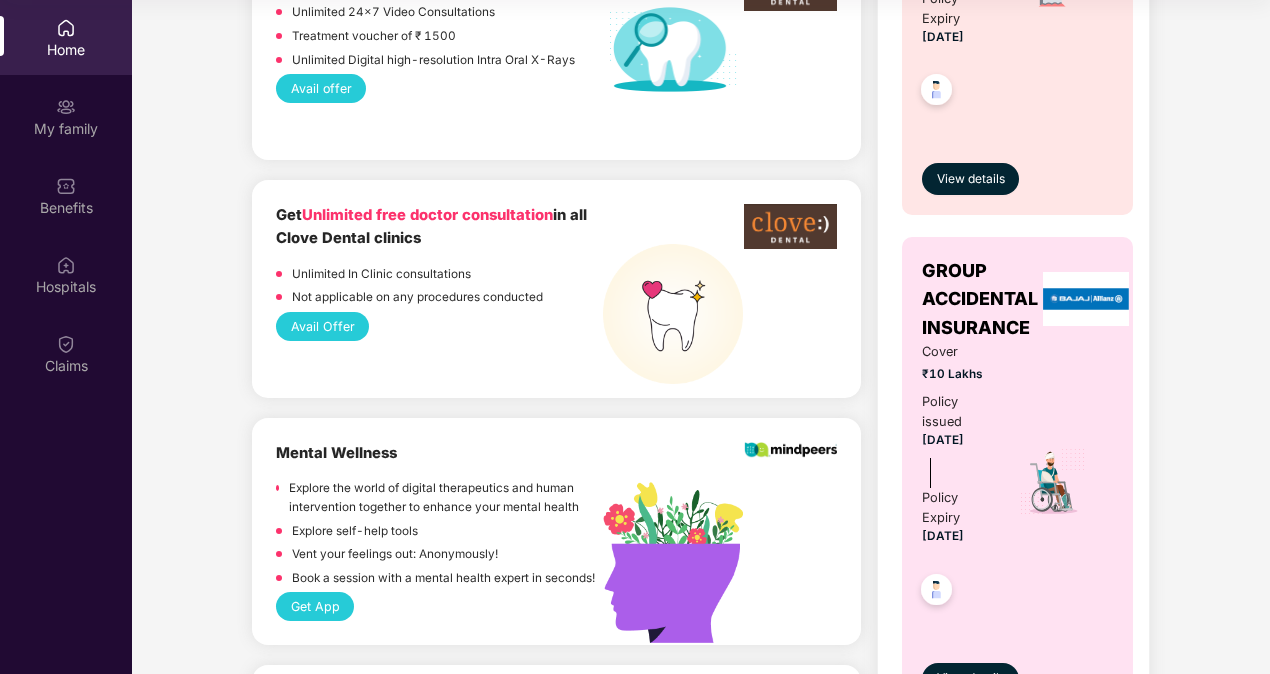 scroll, scrollTop: 1101, scrollLeft: 0, axis: vertical 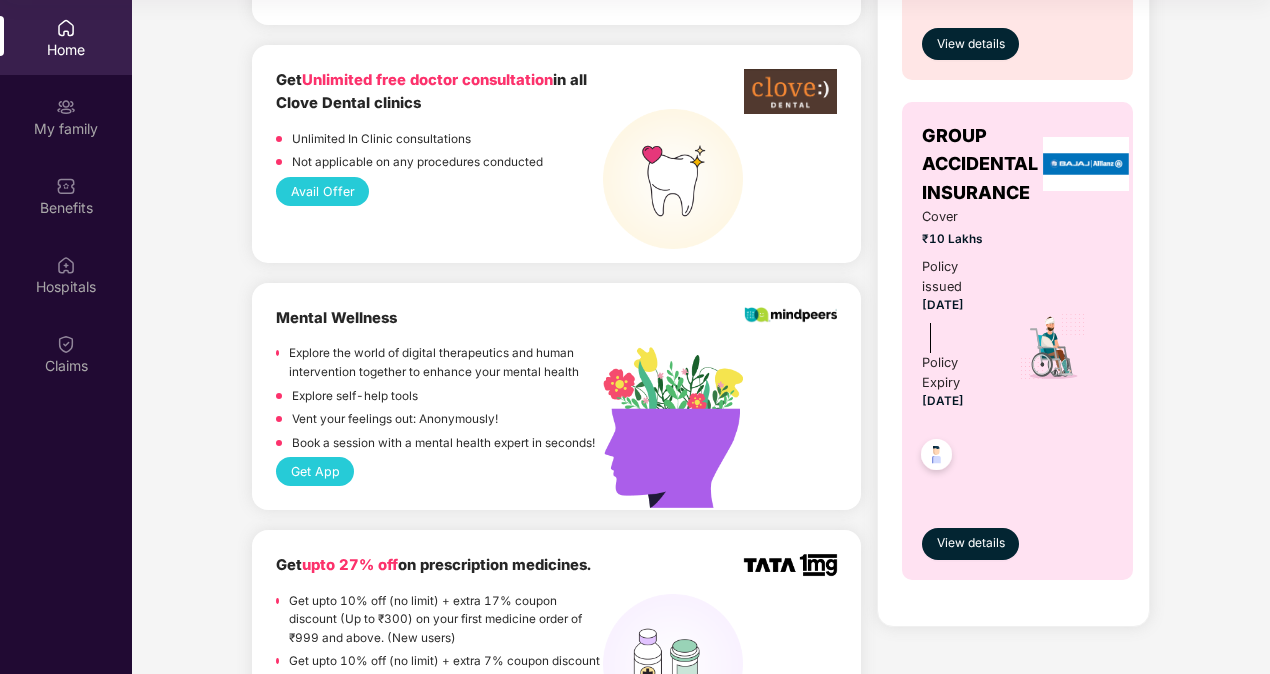 click on "Explore the world of digital therapeutics and human intervention together to enhance your mental health" at bounding box center (446, 362) 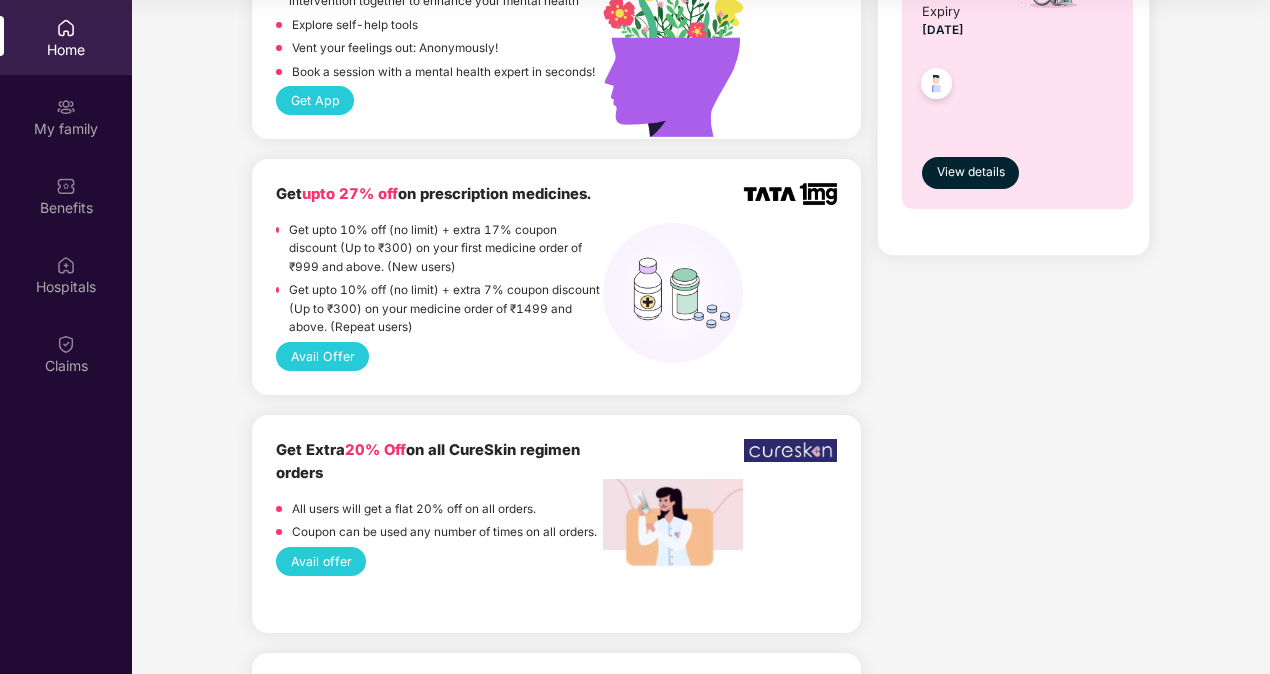scroll, scrollTop: 1606, scrollLeft: 0, axis: vertical 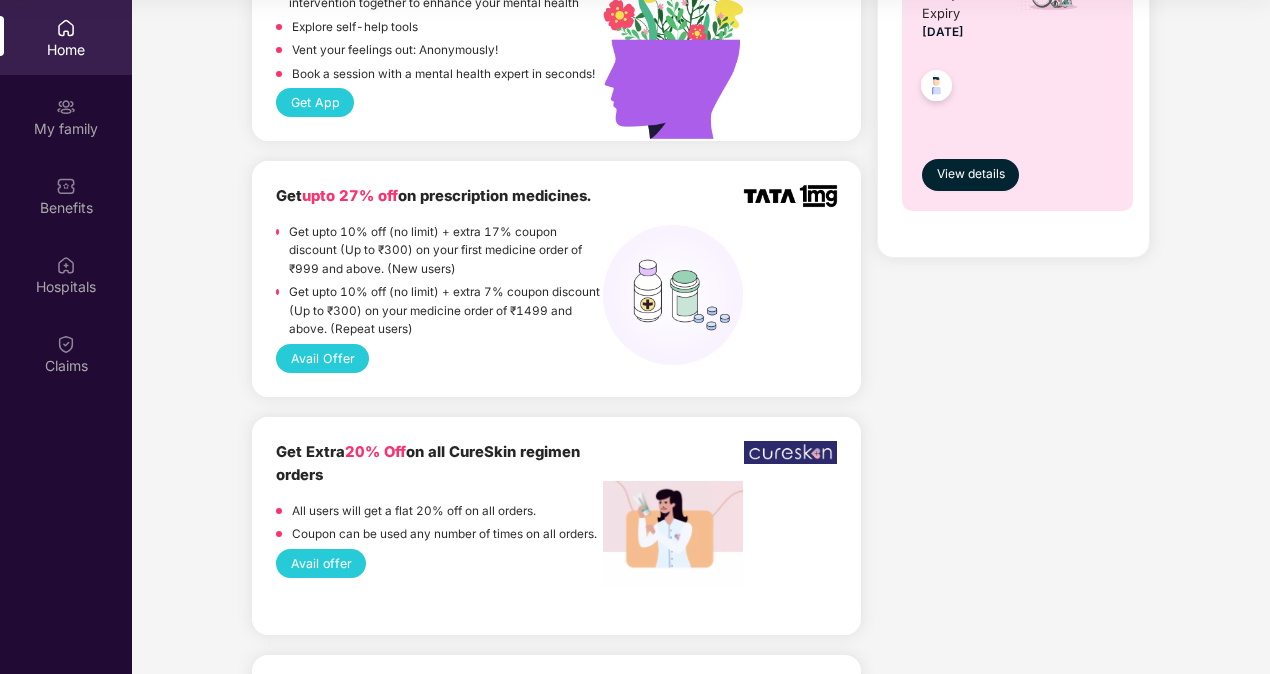 click on "Avail Offer" at bounding box center (322, 358) 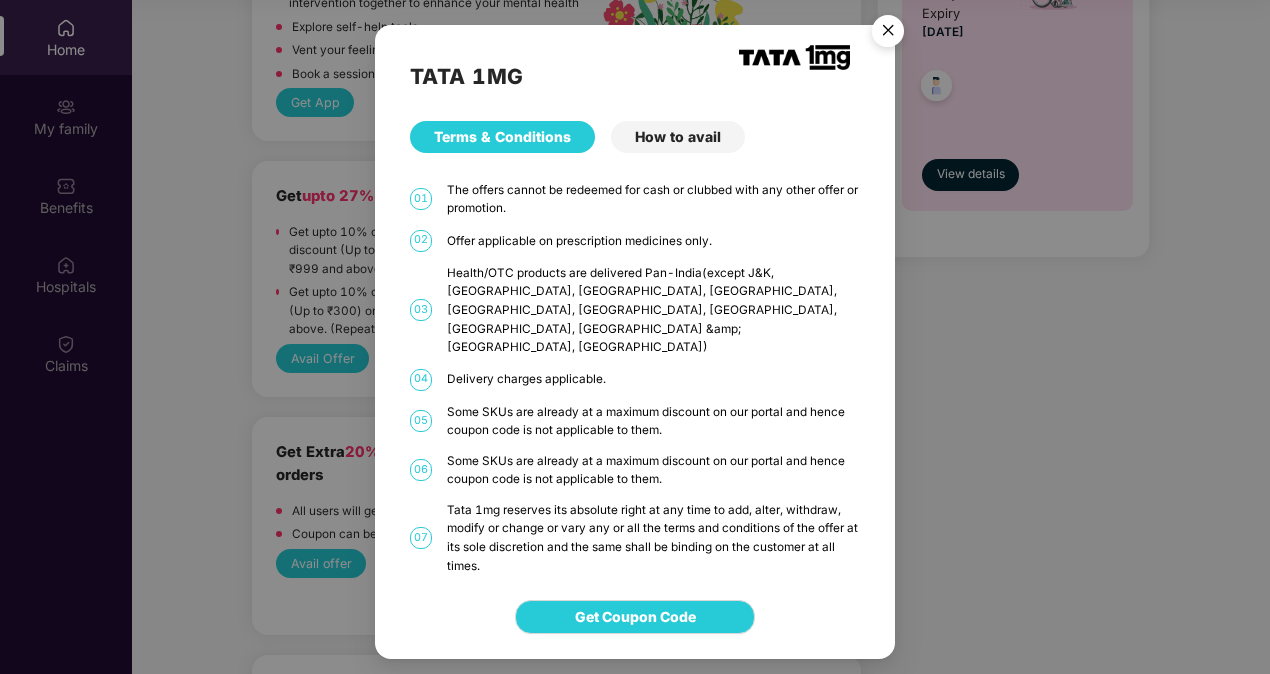 click on "TATA 1MG Terms & Conditions How to avail 01 The offers cannot be redeemed for cash or clubbed with any other offer or promotion. 02  Offer applicable on prescription medicines only. 03  Health/OTC products are delivered Pan-India(except J&K, Manipur, Mizoram, Nagaland,Meghalaya, Himachal Pradesh, Arunachal Pradesh, Goa, Daman &amp; Diu, Andaman & Nicobar) 04  Delivery charges applicable. 05  Some SKUs are already at a maximum discount on our portal and hence coupon code is not applicable to them. 06  Some SKUs are already at a maximum discount on our portal and hence coupon code is not applicable to them. 07  Tata 1mg reserves its absolute right at any time to add, alter, withdraw, modify or change or vary any or all the terms and conditions of the offer at its sole discretion and the same shall be binding on the customer at all times." at bounding box center [635, 300] 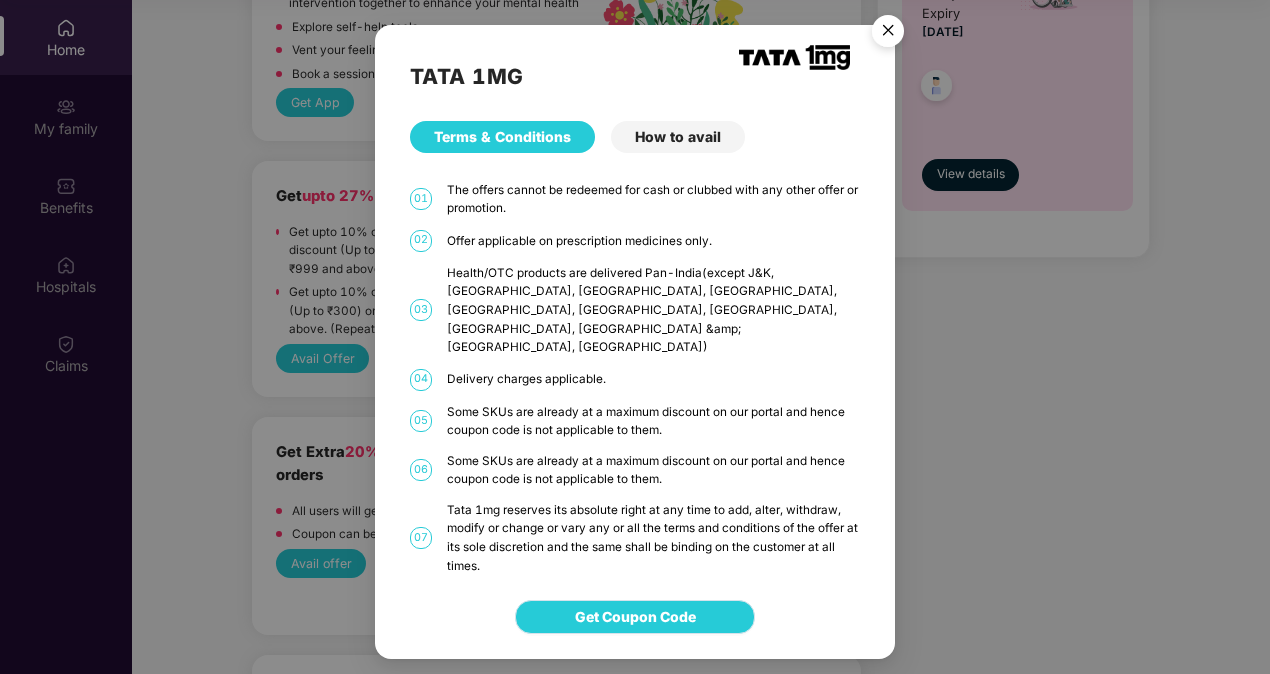 click on "Get Coupon Code" at bounding box center [635, 617] 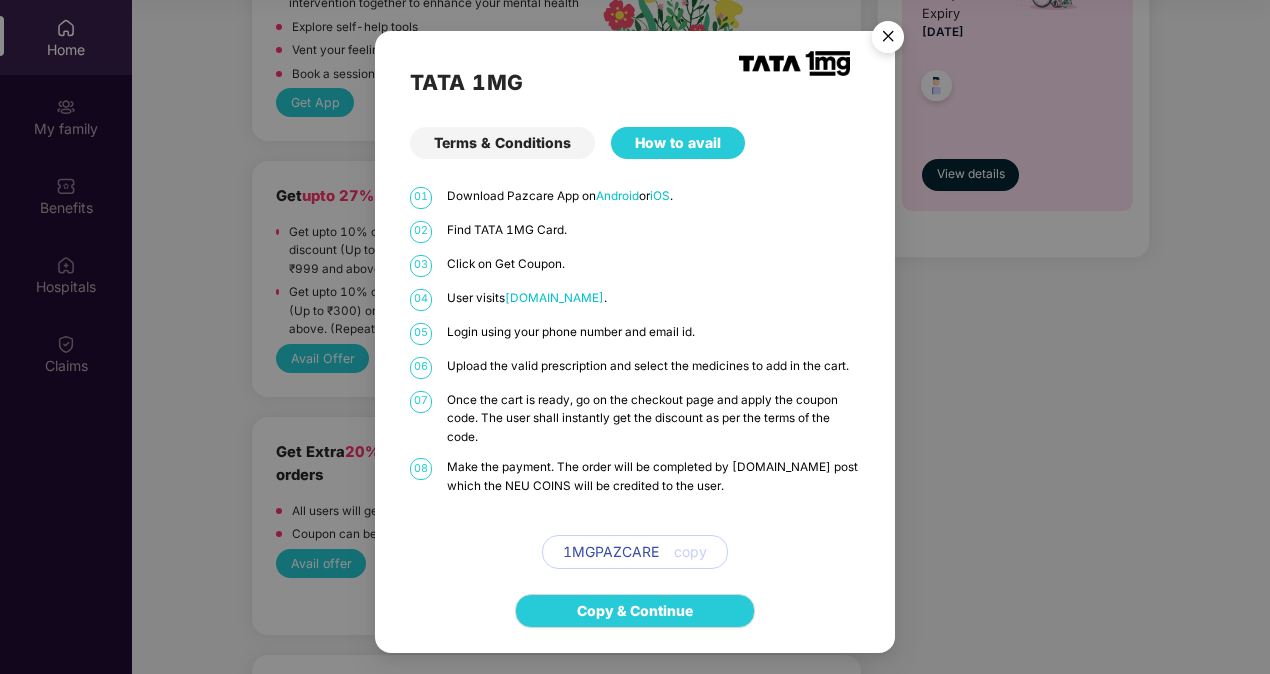 click on "copy" at bounding box center (690, 552) 